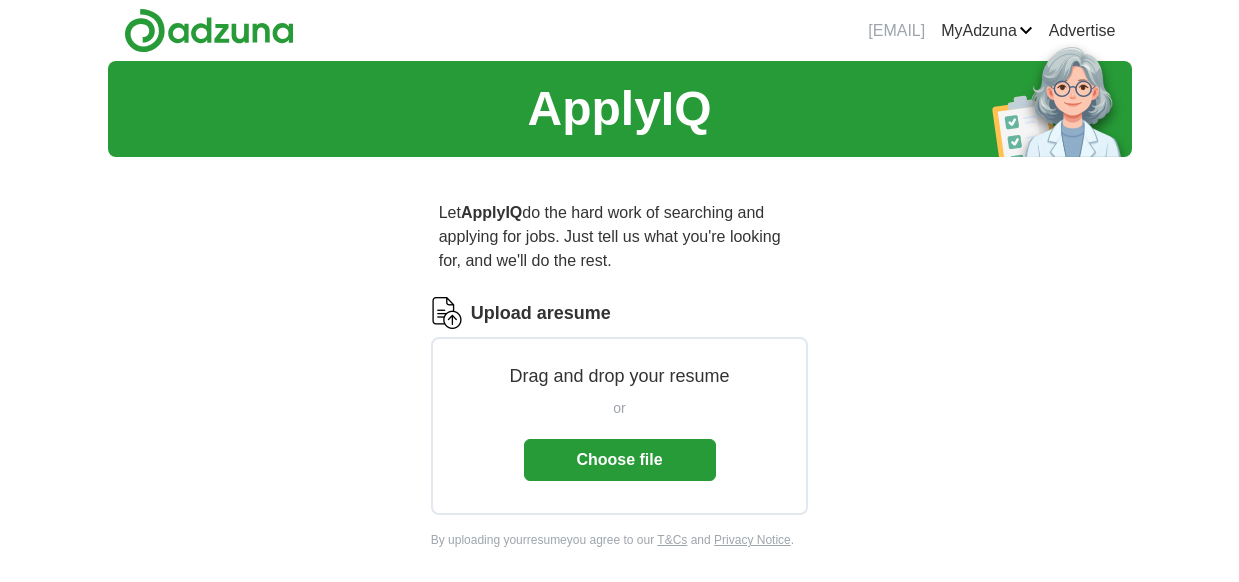 scroll, scrollTop: 0, scrollLeft: 0, axis: both 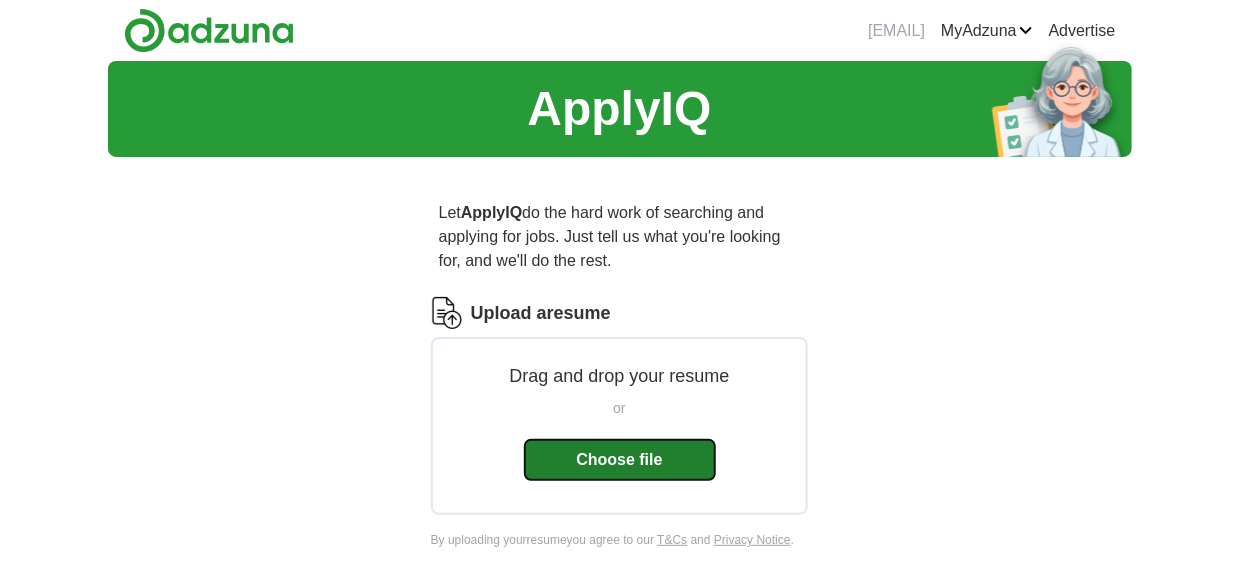 click on "Choose file" at bounding box center (620, 460) 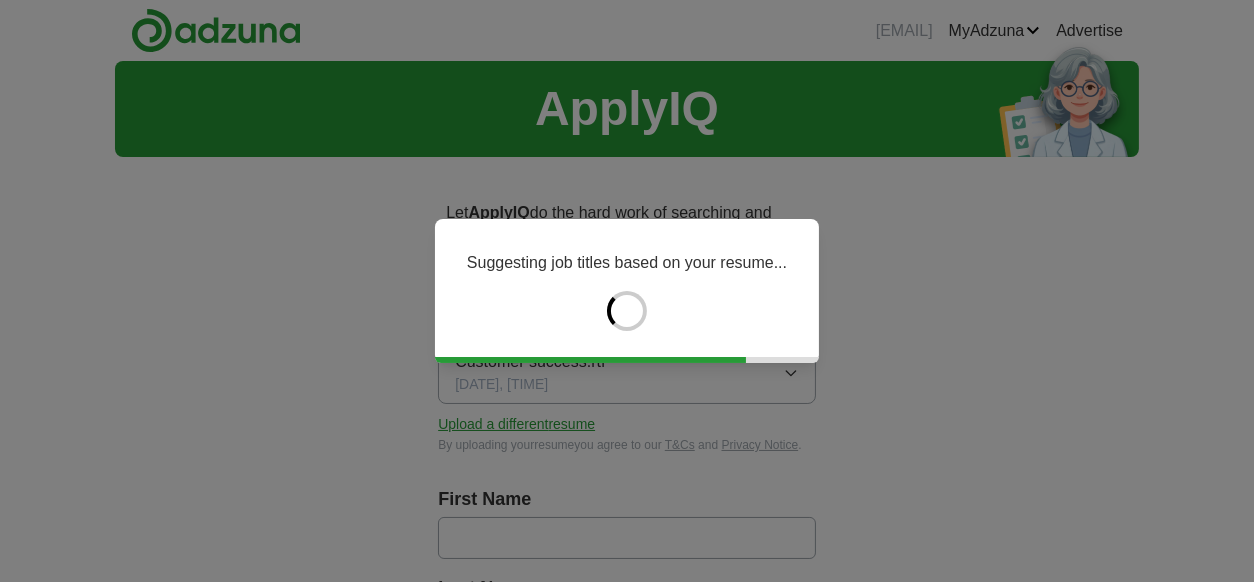type on "******" 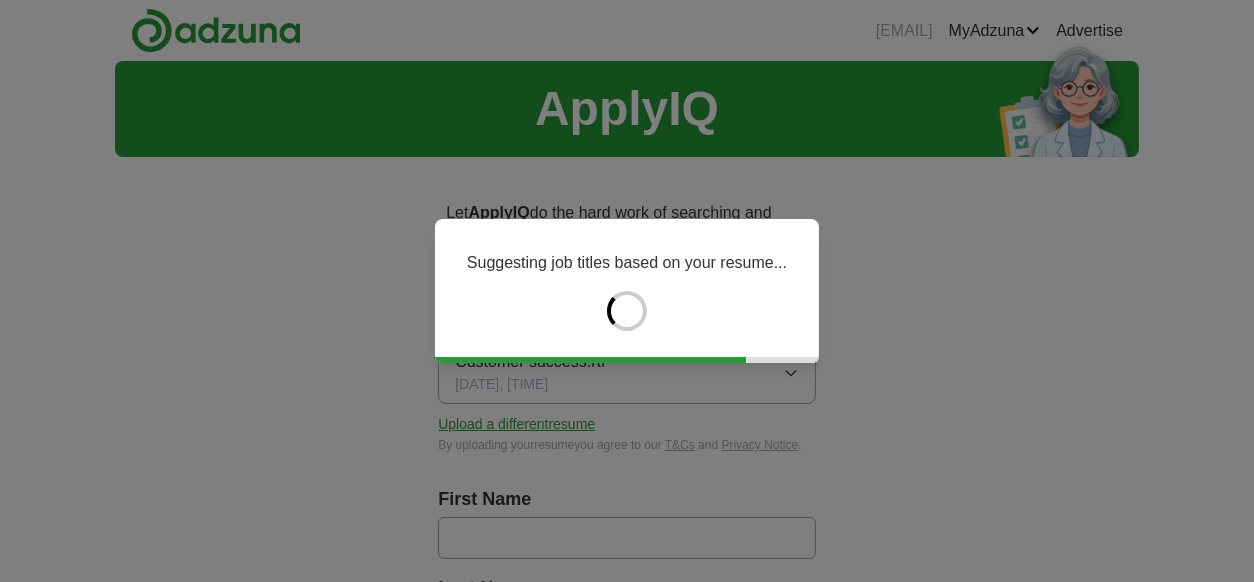 type on "******" 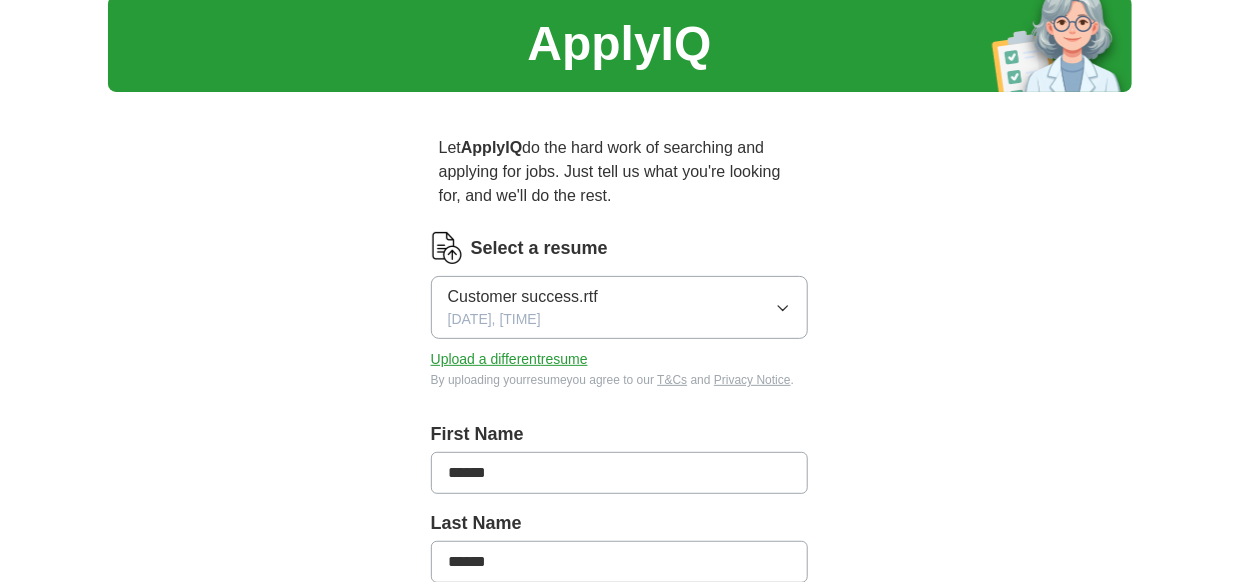 scroll, scrollTop: 100, scrollLeft: 0, axis: vertical 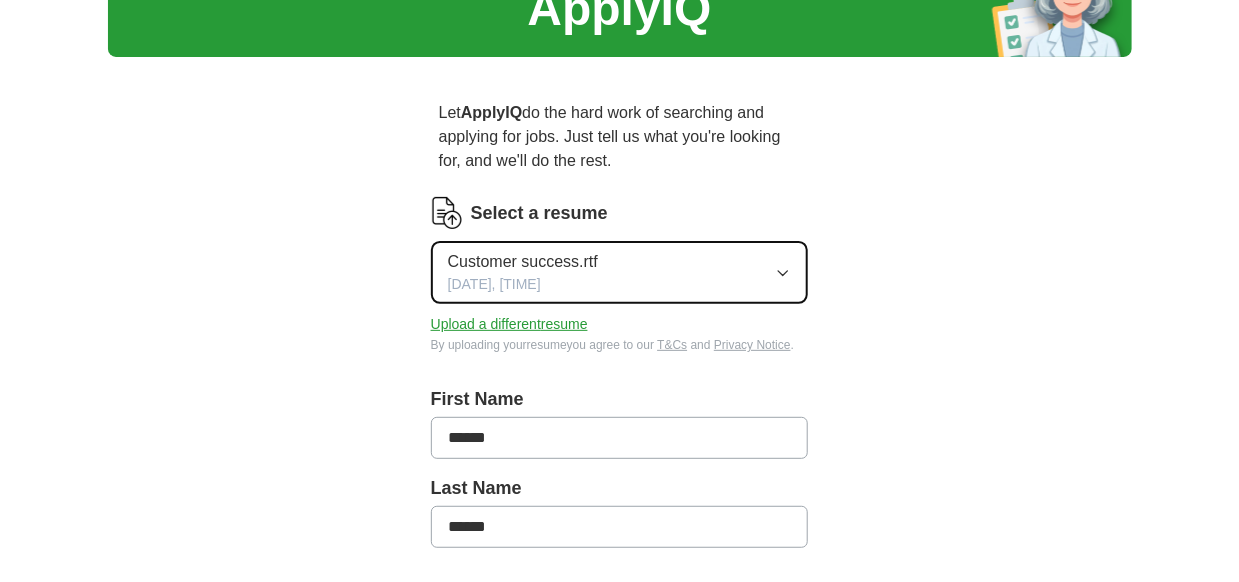 click on "Customer success.rtf [DATE], [TIME]" at bounding box center (620, 272) 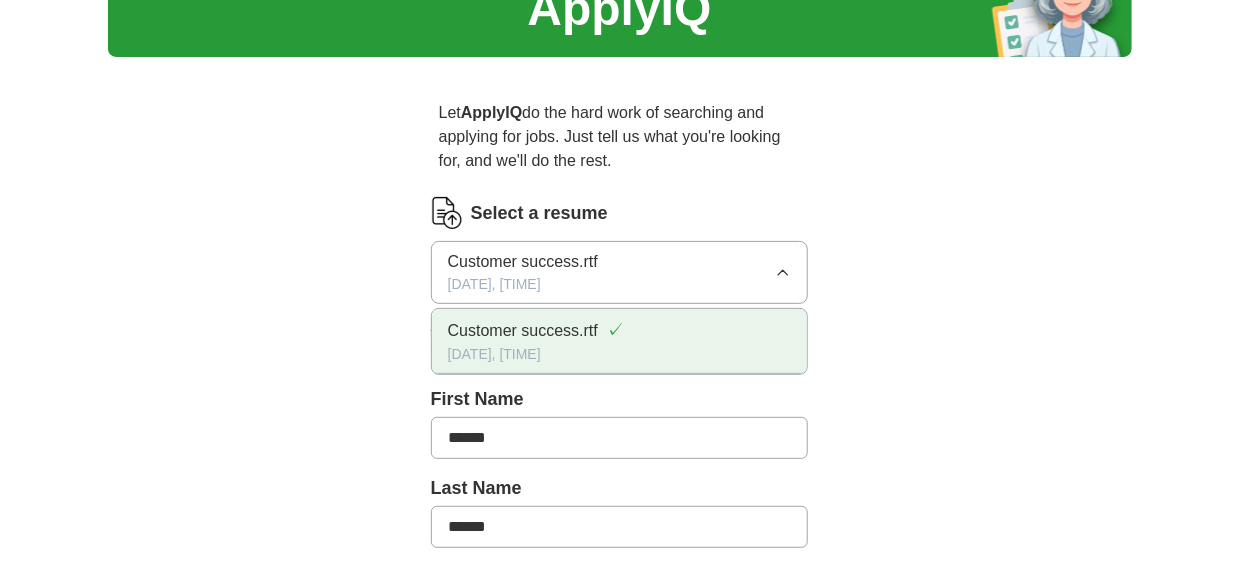 click on "Customer success.rtf" at bounding box center (523, 331) 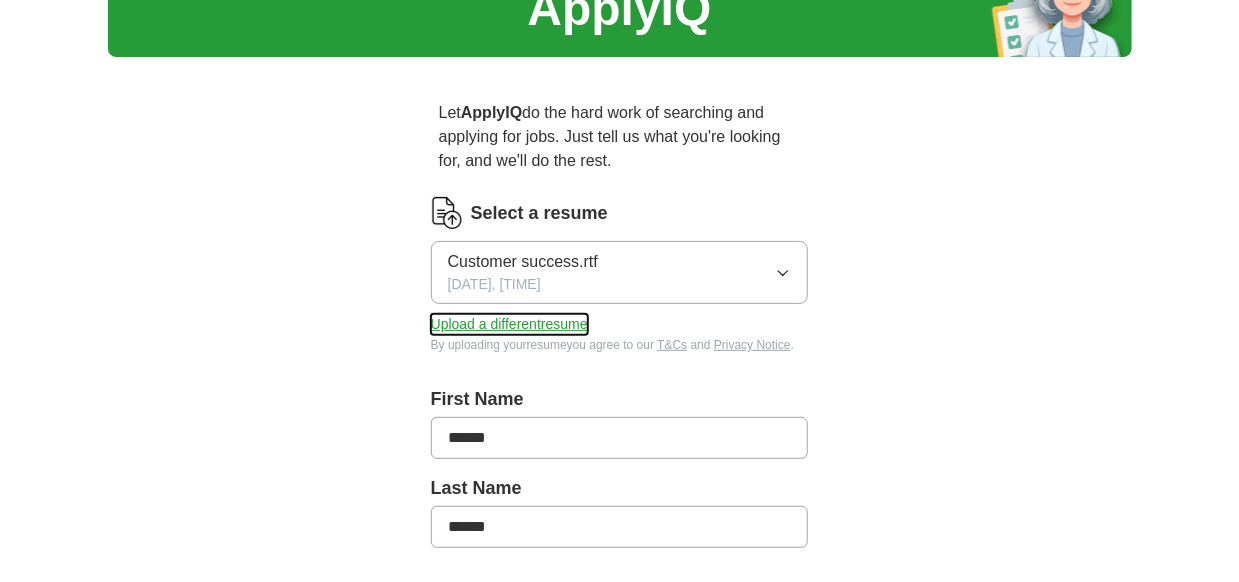 click on "Upload a different  resume" at bounding box center (509, 324) 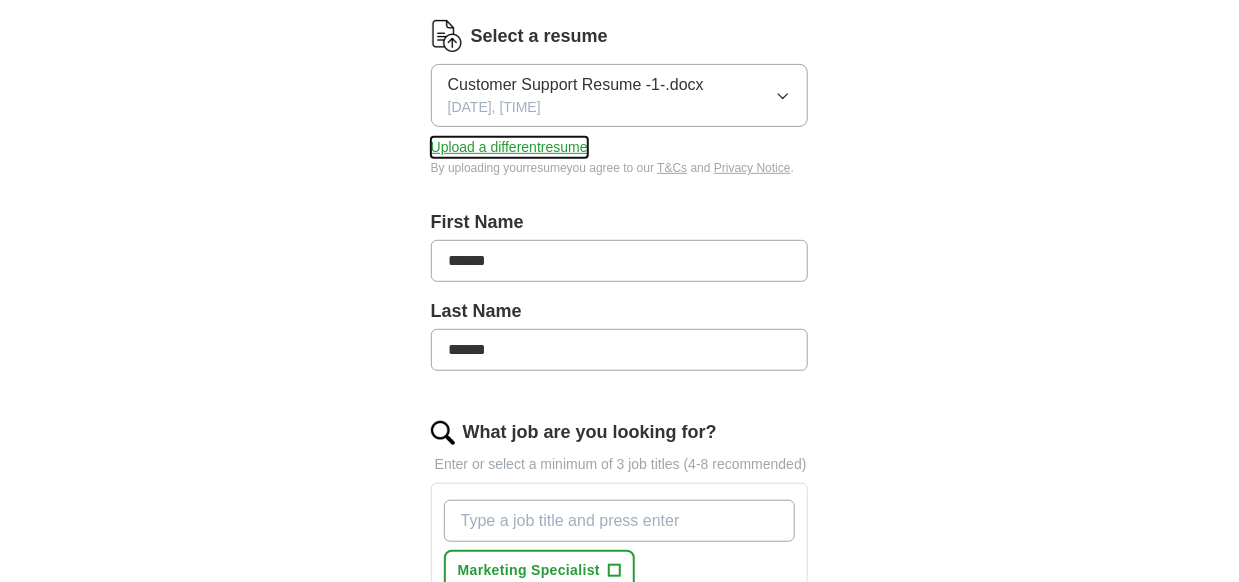 scroll, scrollTop: 300, scrollLeft: 0, axis: vertical 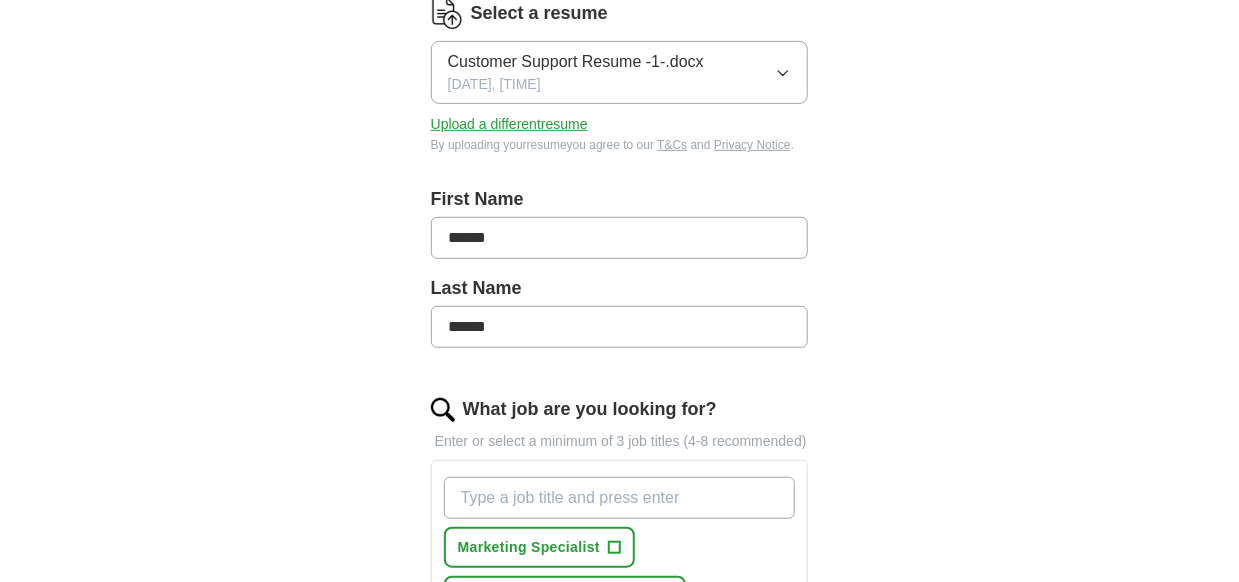 click on "******" at bounding box center (620, 238) 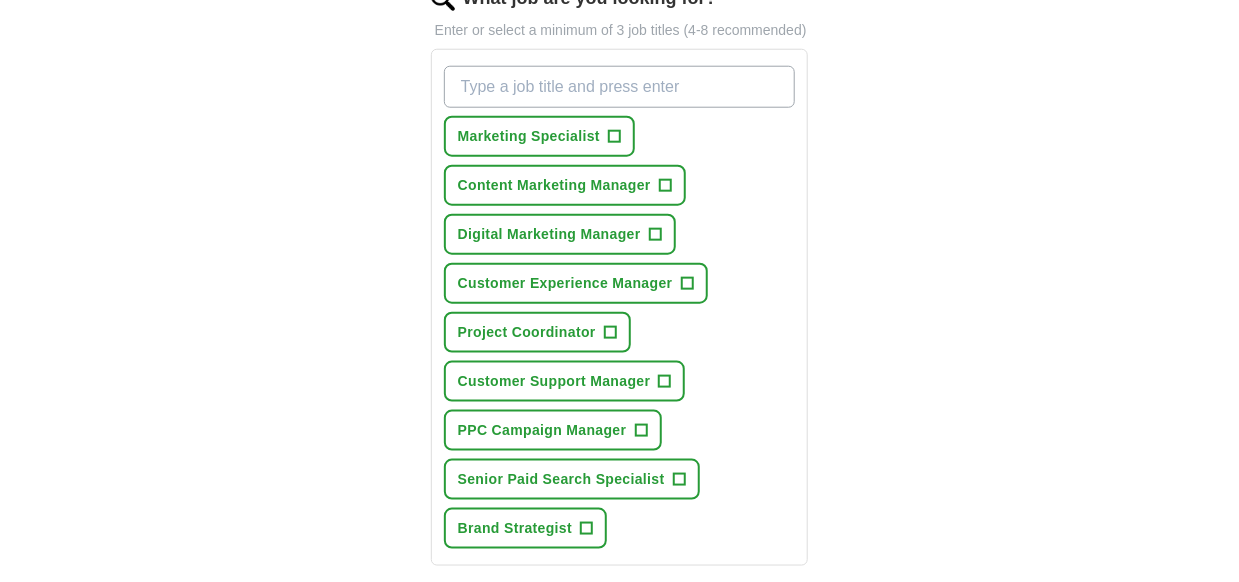 scroll, scrollTop: 999, scrollLeft: 0, axis: vertical 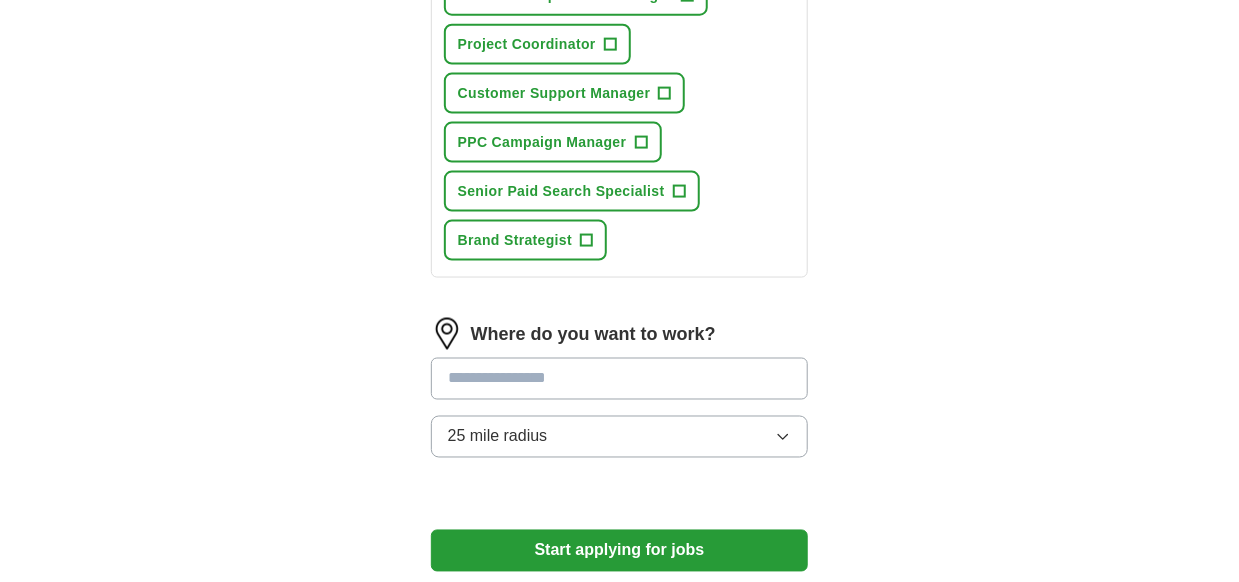 type on "****" 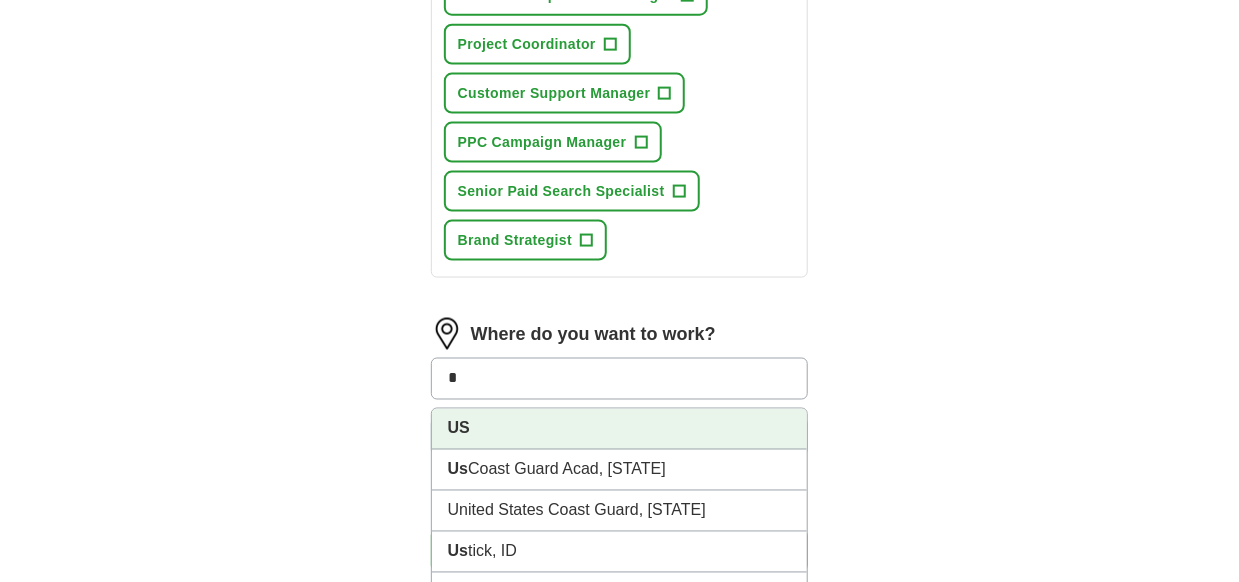 type on "*" 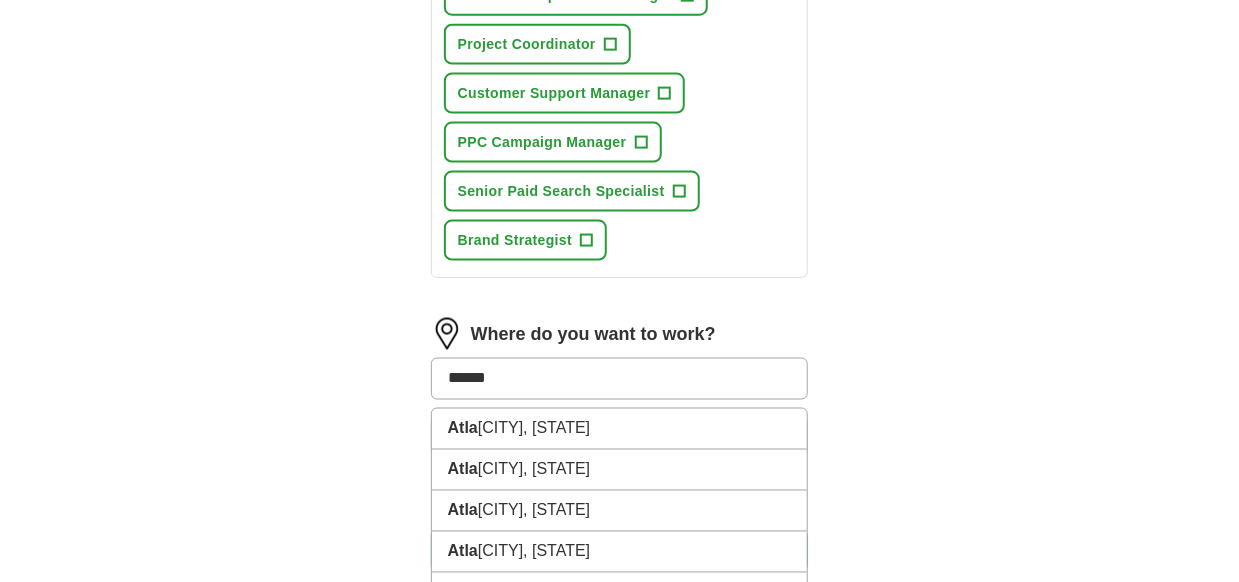 type on "*******" 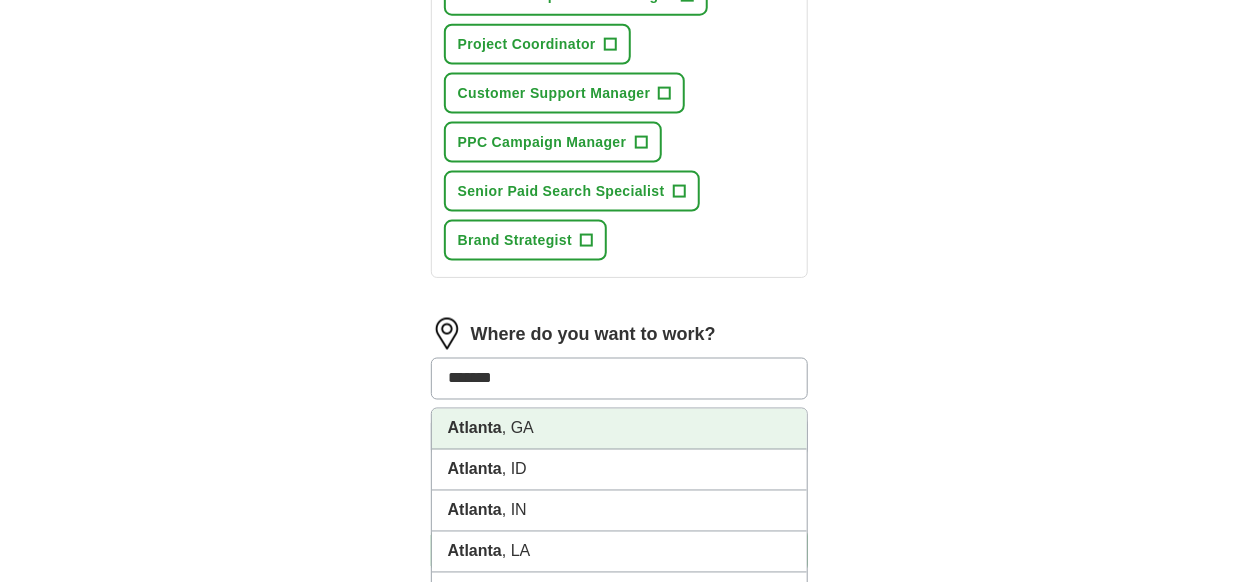 click on "Atlanta" at bounding box center [475, 428] 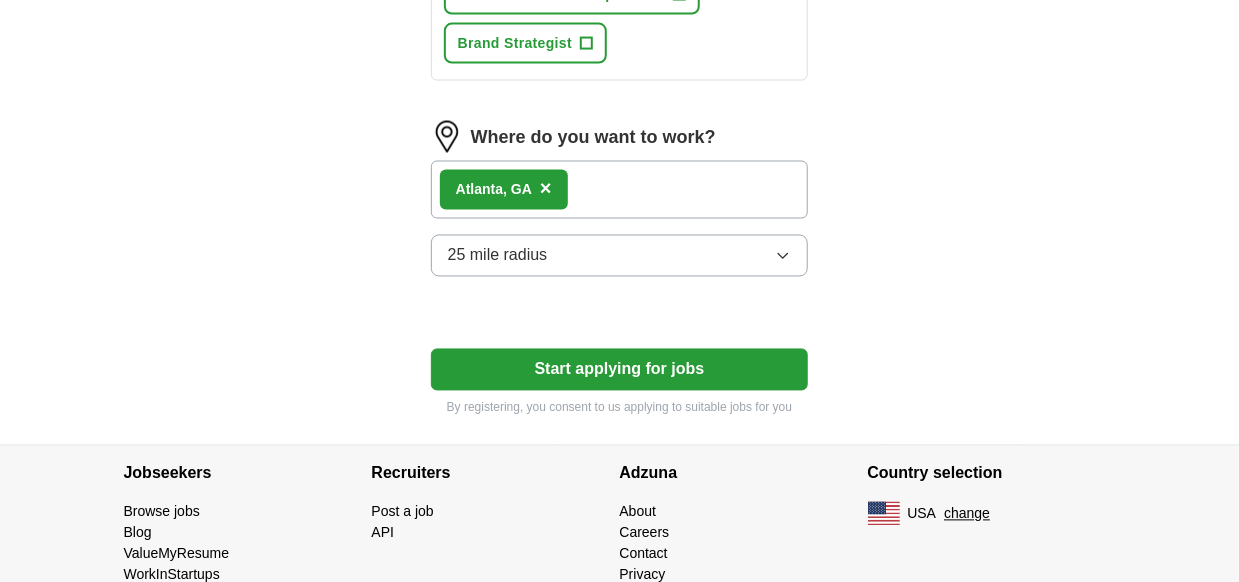 scroll, scrollTop: 1200, scrollLeft: 0, axis: vertical 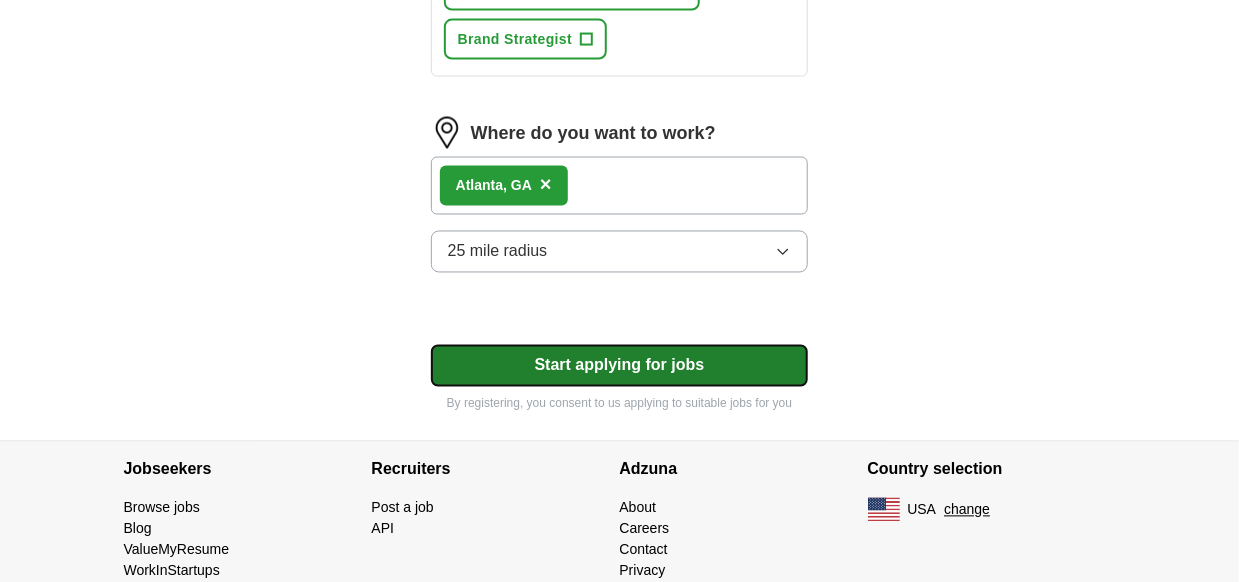 click on "Start applying for jobs" at bounding box center [620, 366] 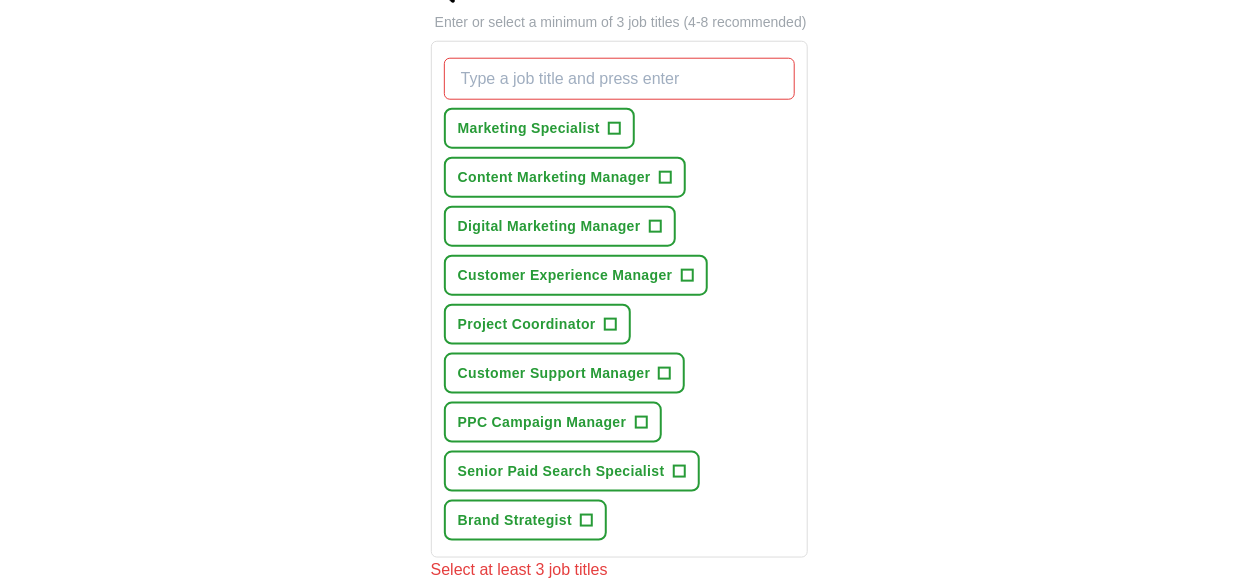 scroll, scrollTop: 700, scrollLeft: 0, axis: vertical 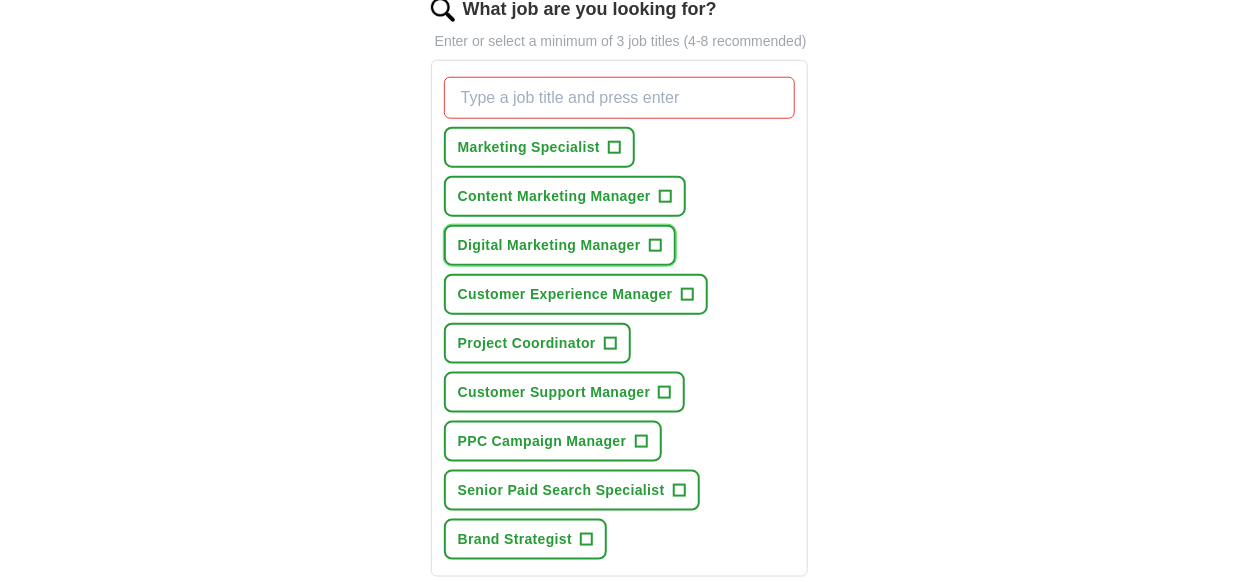 click on "+" at bounding box center [655, 246] 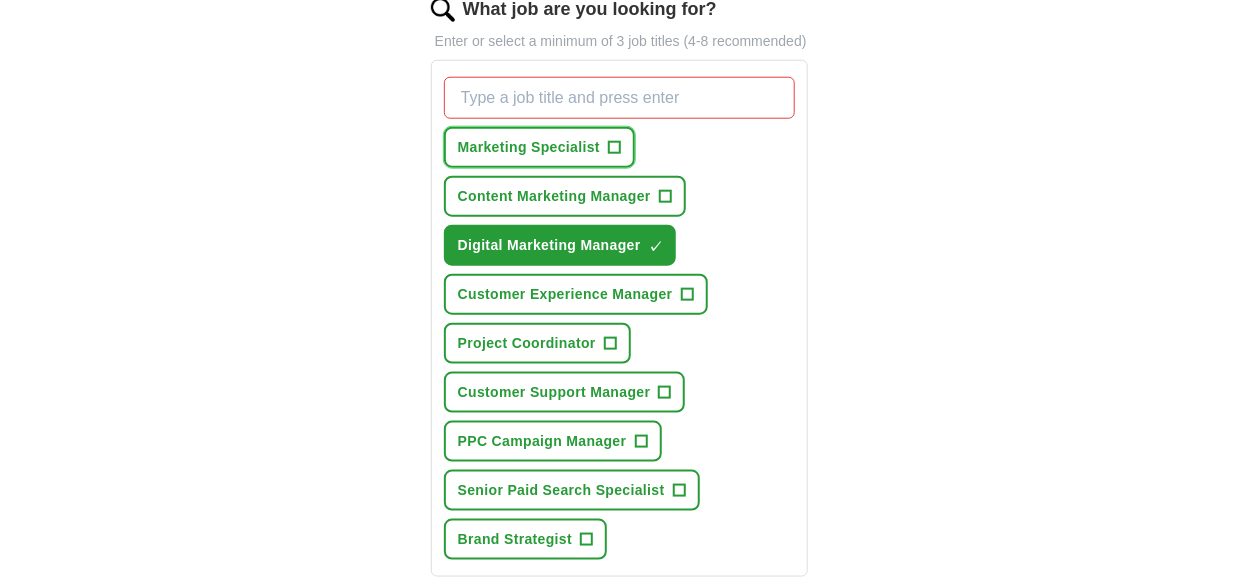 click on "+" at bounding box center [615, 148] 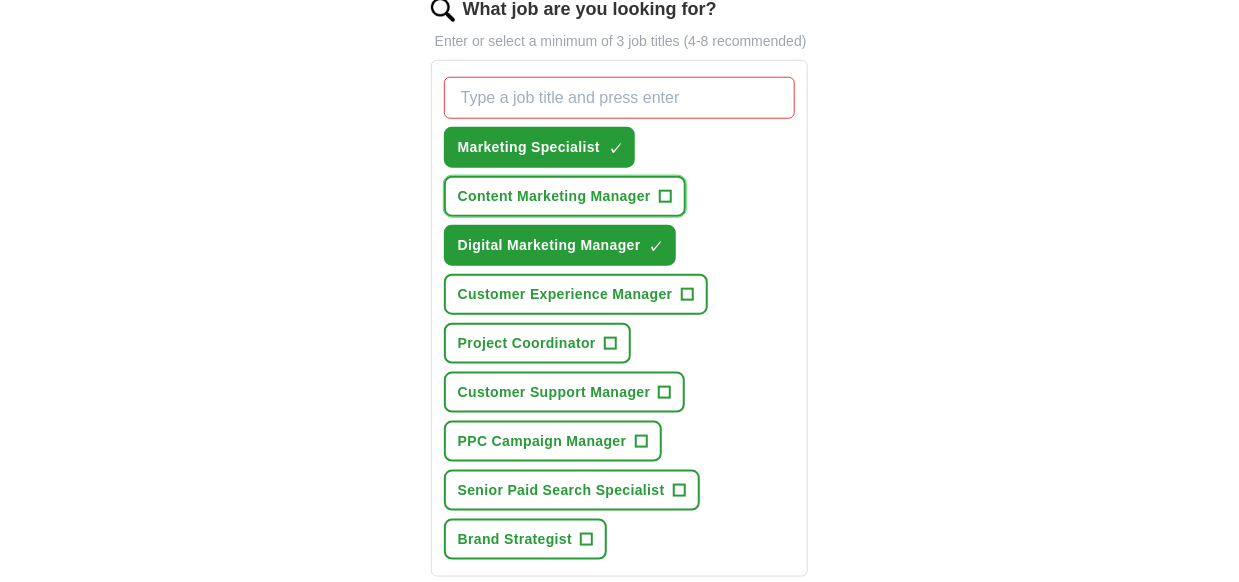 click on "+" at bounding box center [665, 197] 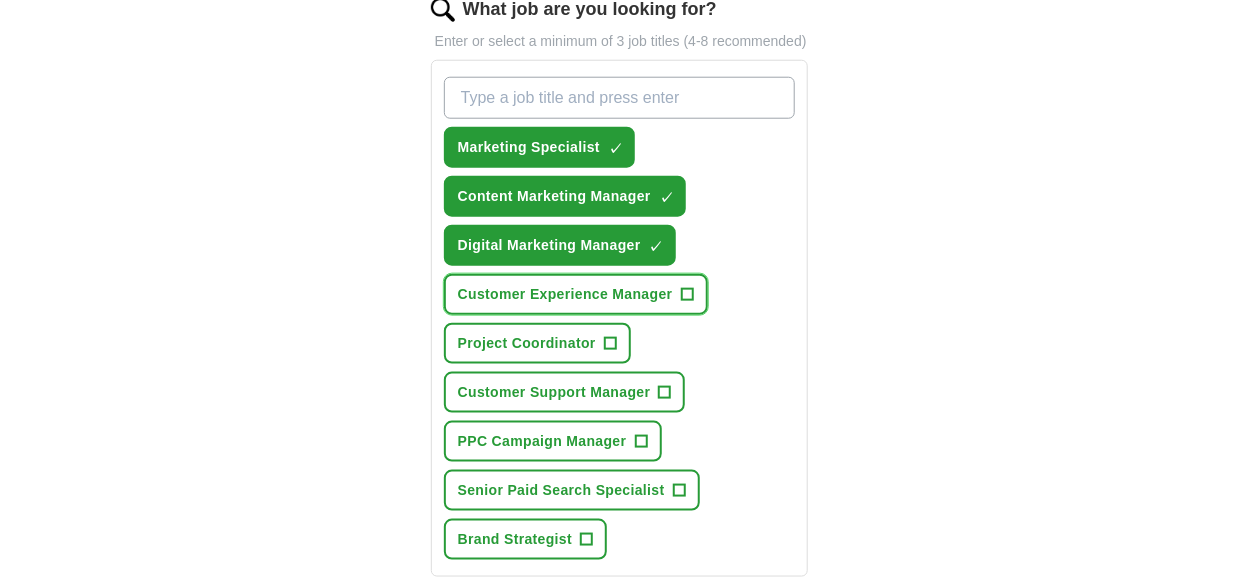 click on "+" at bounding box center (687, 295) 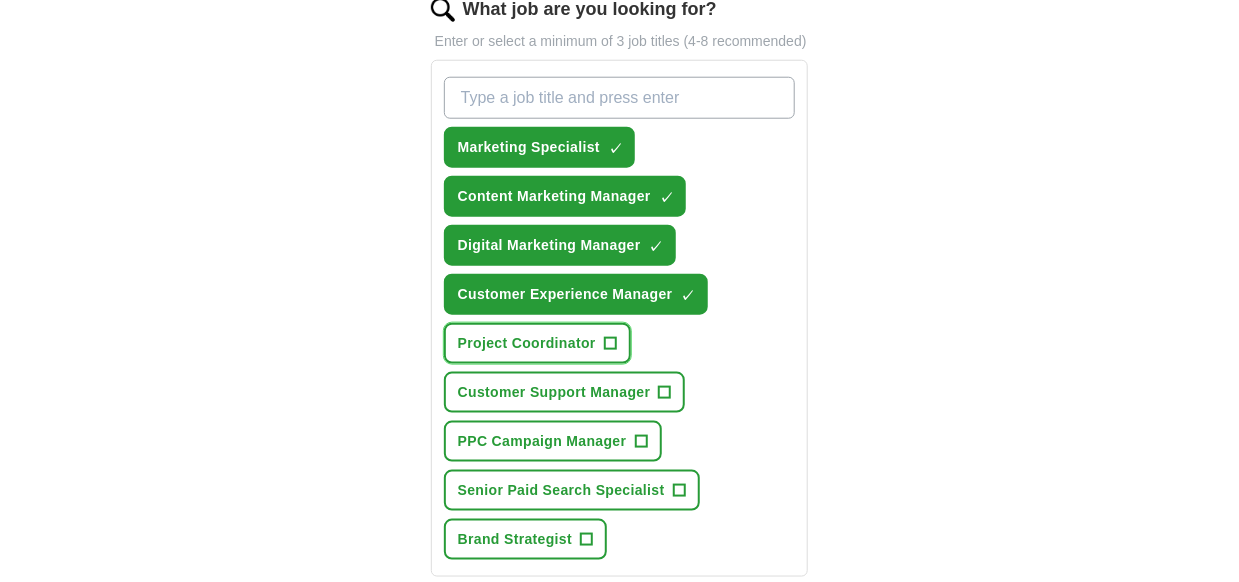click on "+" at bounding box center (610, 344) 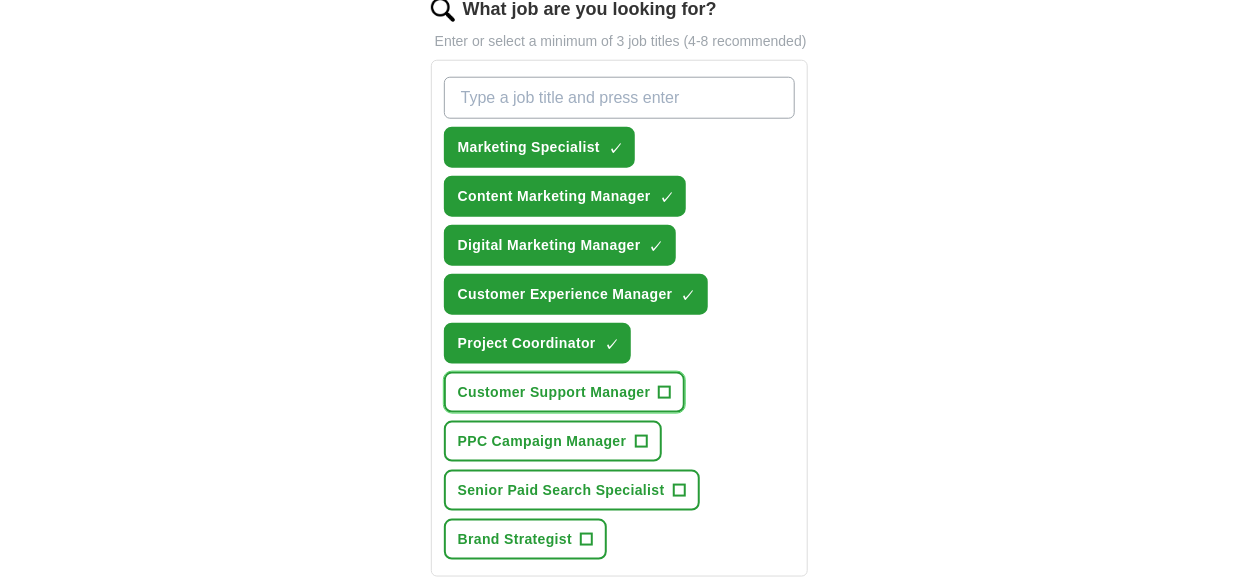click on "Customer Support Manager +" at bounding box center [565, 392] 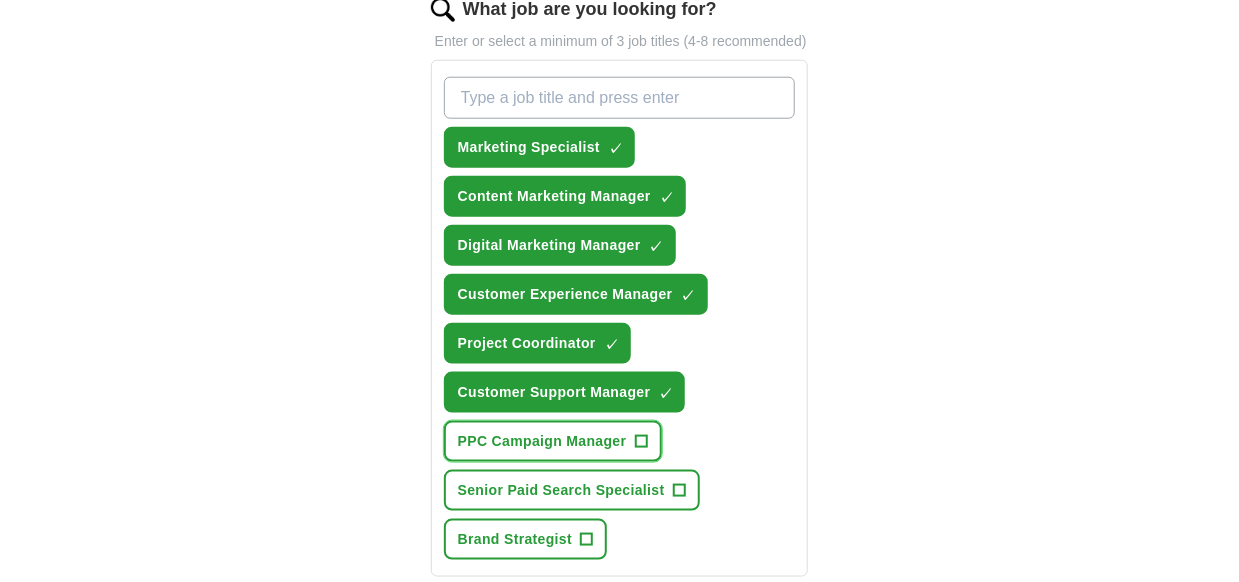click on "PPC Campaign Manager +" at bounding box center (553, 441) 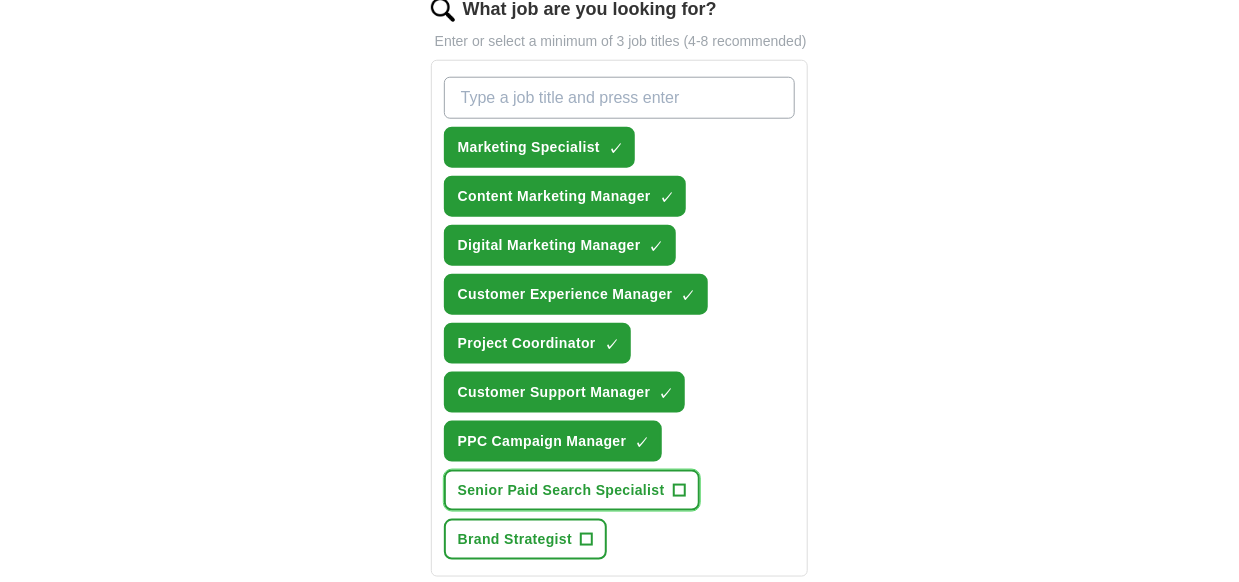 click on "Senior Paid Search Specialist" at bounding box center (561, 490) 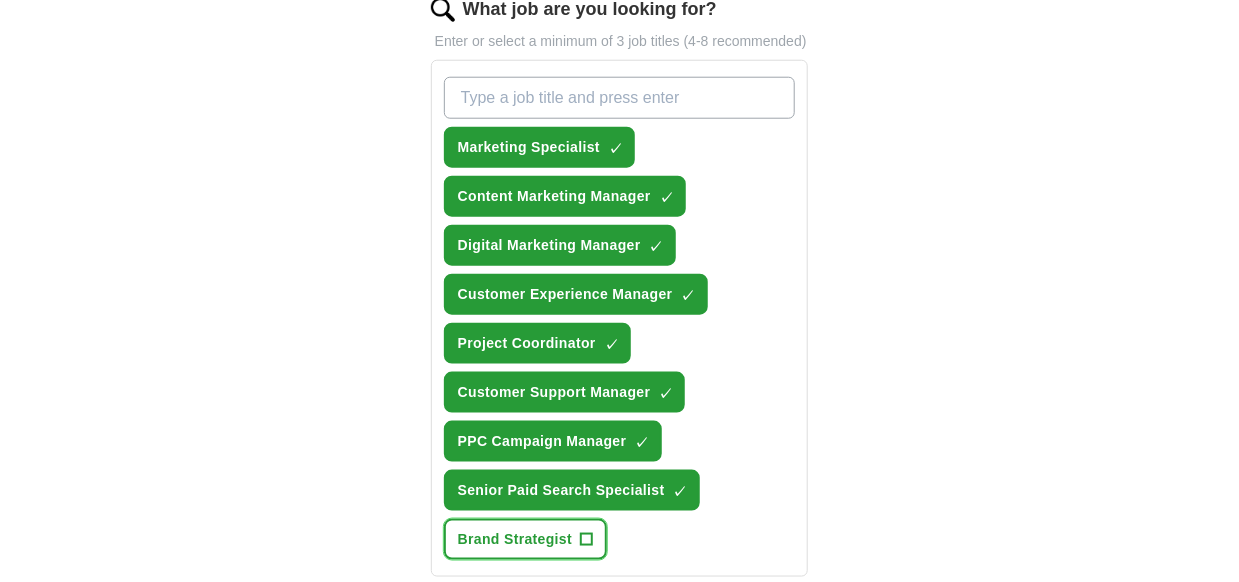 click on "Brand Strategist +" at bounding box center [526, 539] 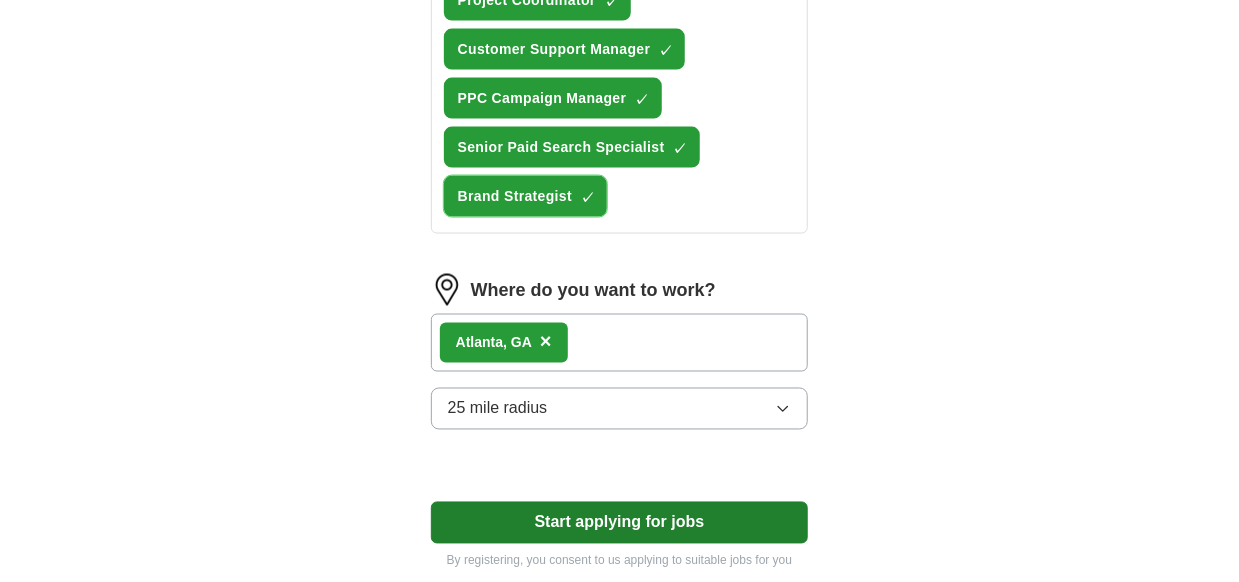 scroll, scrollTop: 1100, scrollLeft: 0, axis: vertical 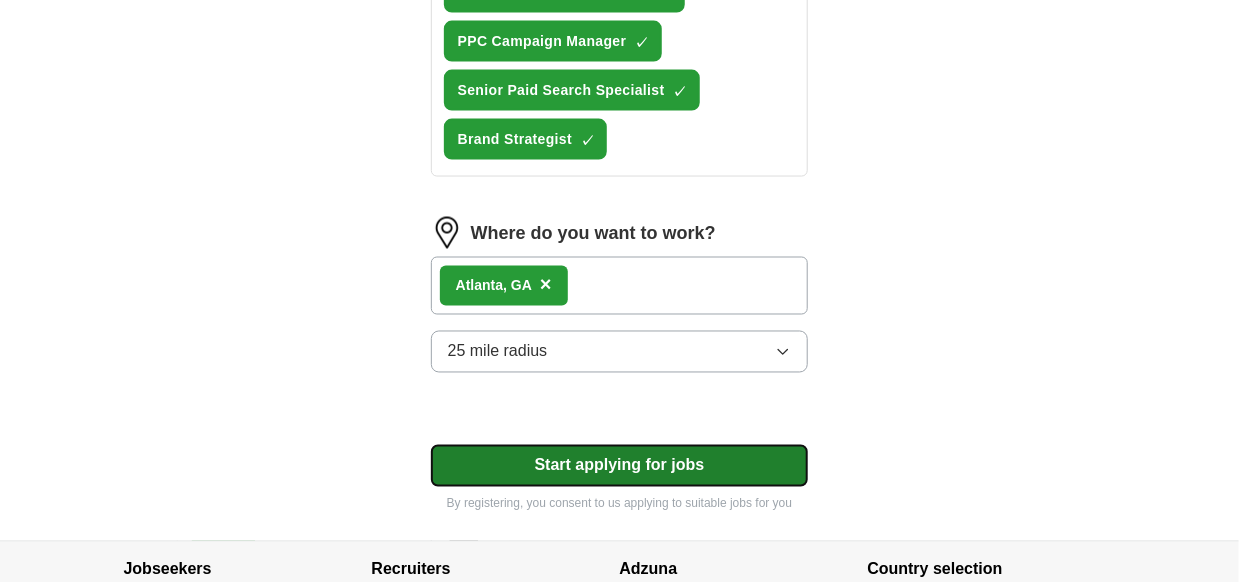 click on "Start applying for jobs" at bounding box center (620, 466) 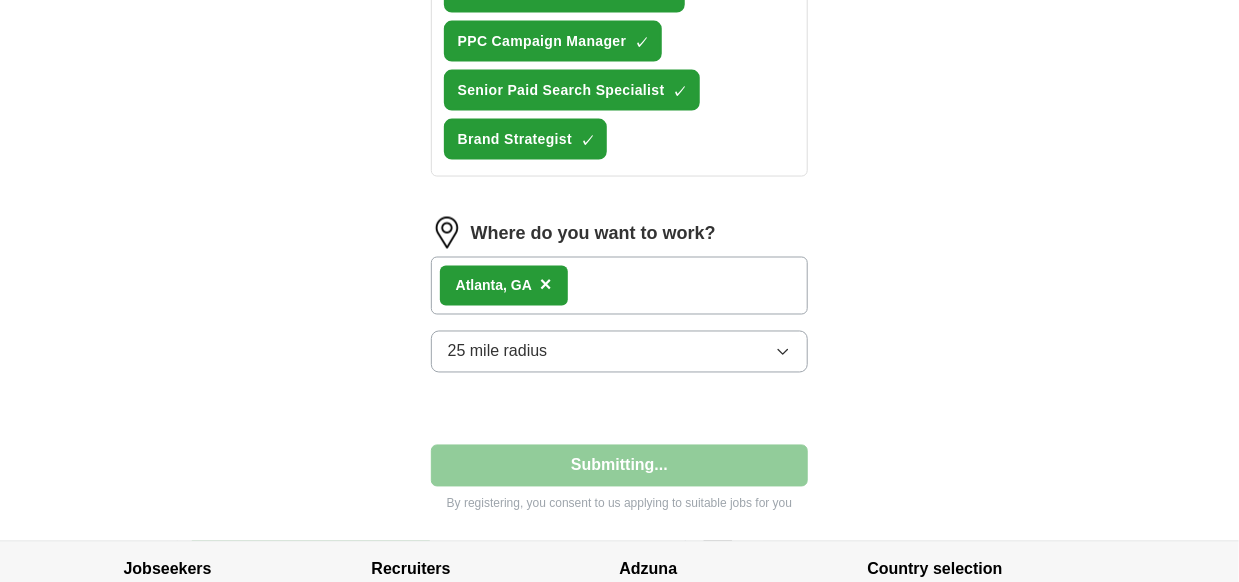 select on "**" 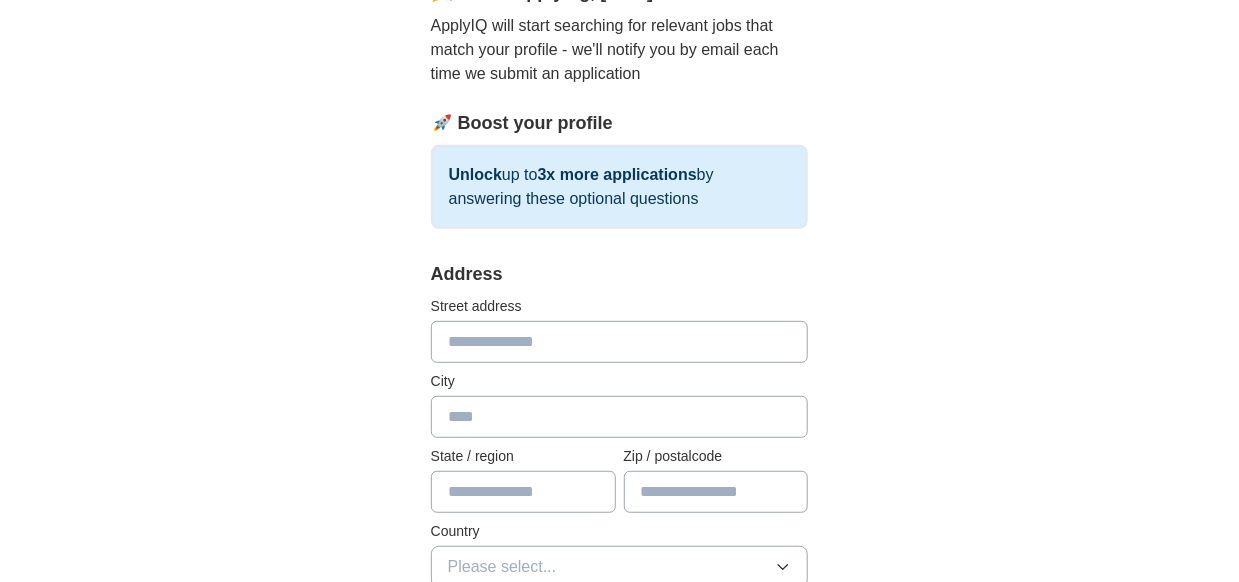 scroll, scrollTop: 200, scrollLeft: 0, axis: vertical 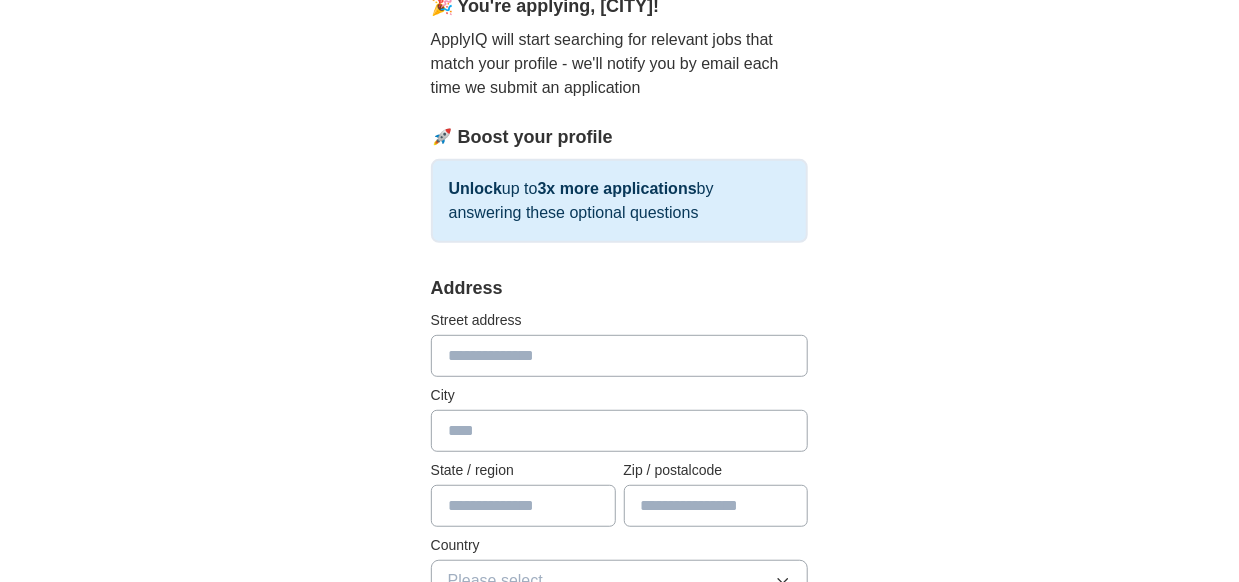 click at bounding box center (620, 356) 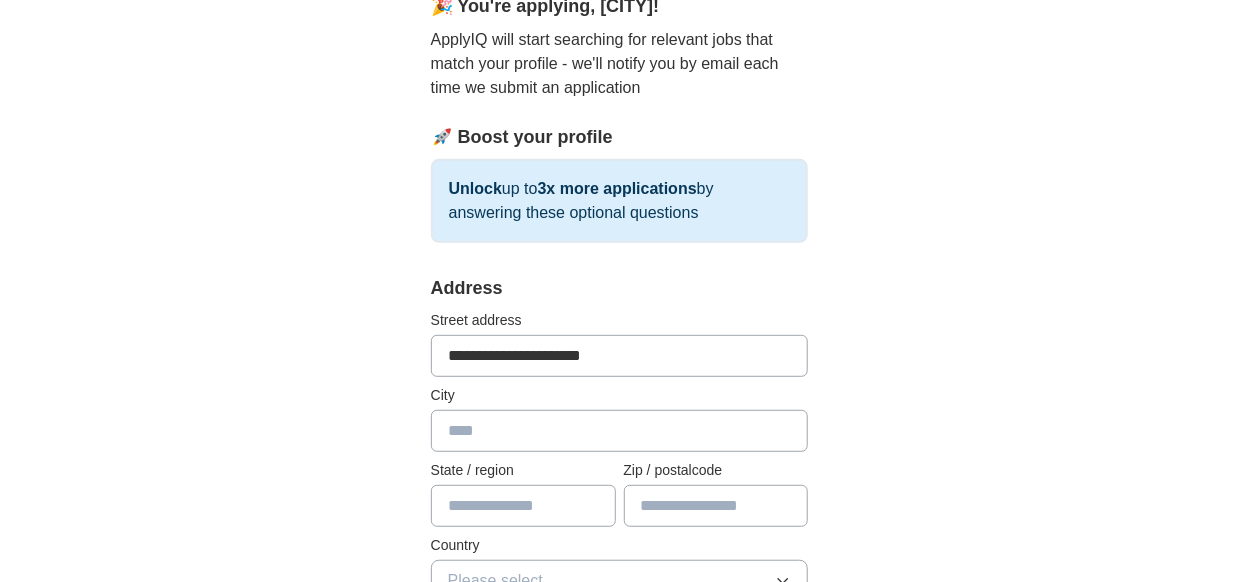 type on "*******" 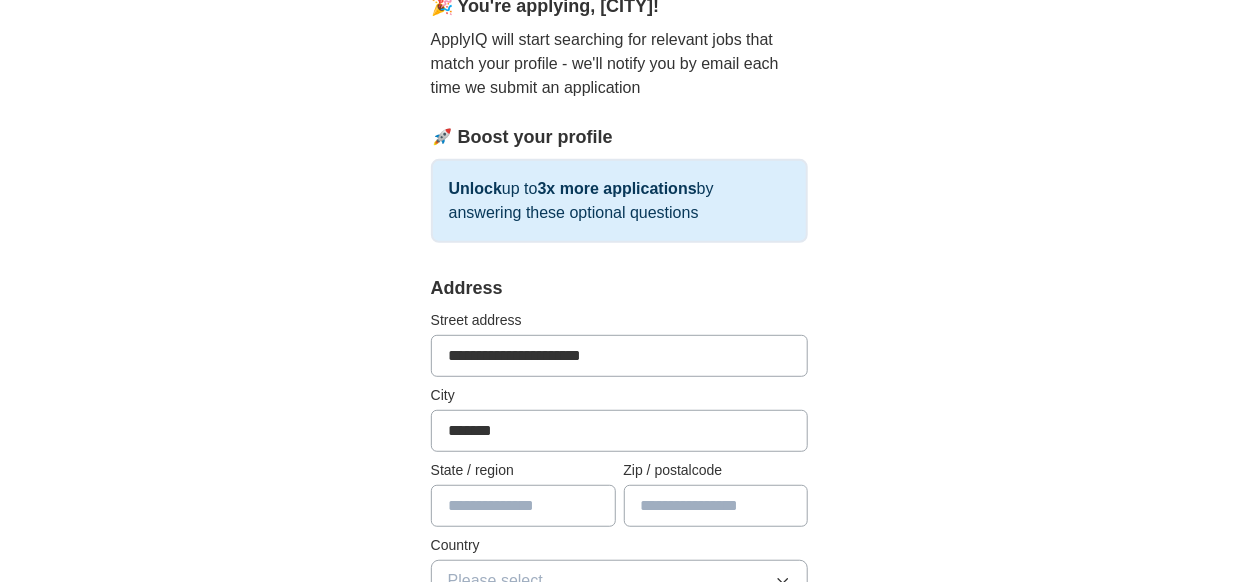 type on "**" 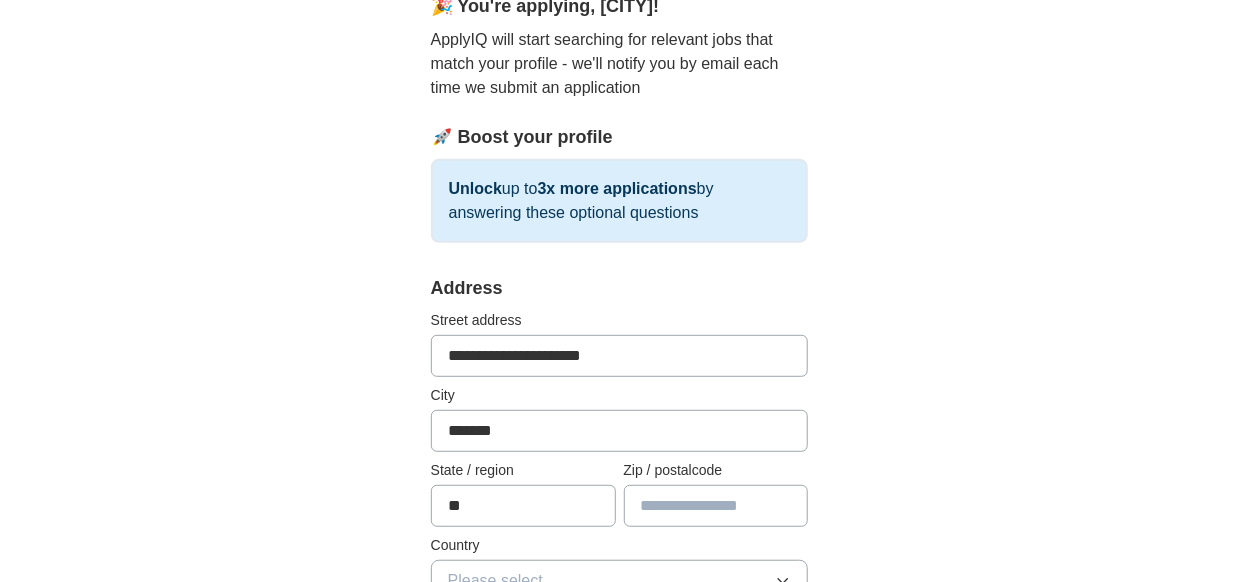 type on "*****" 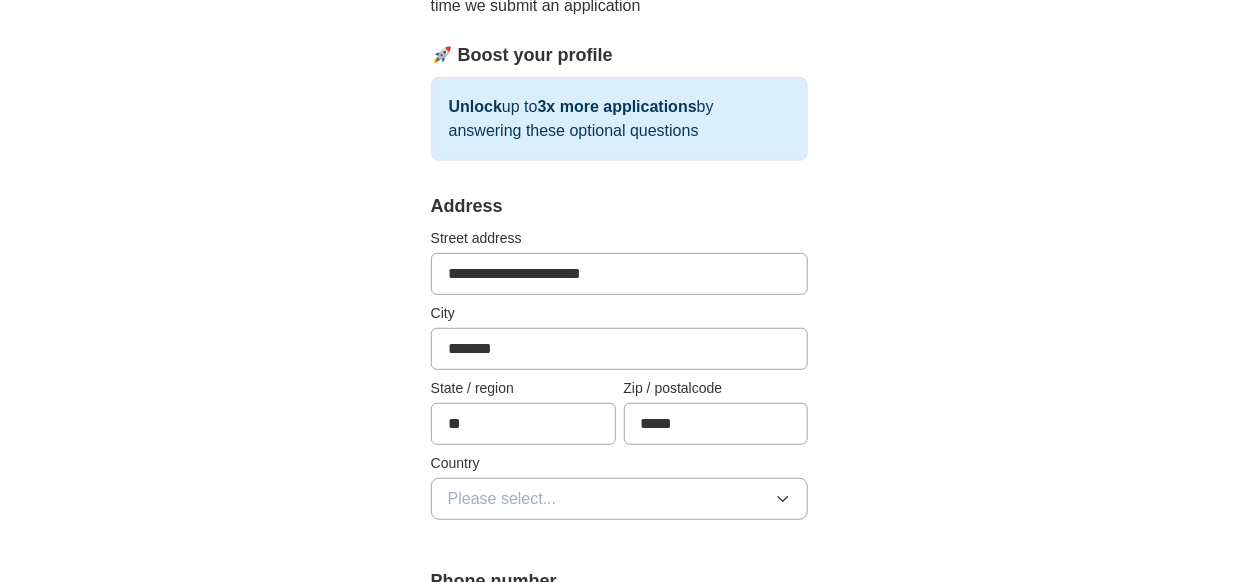 scroll, scrollTop: 499, scrollLeft: 0, axis: vertical 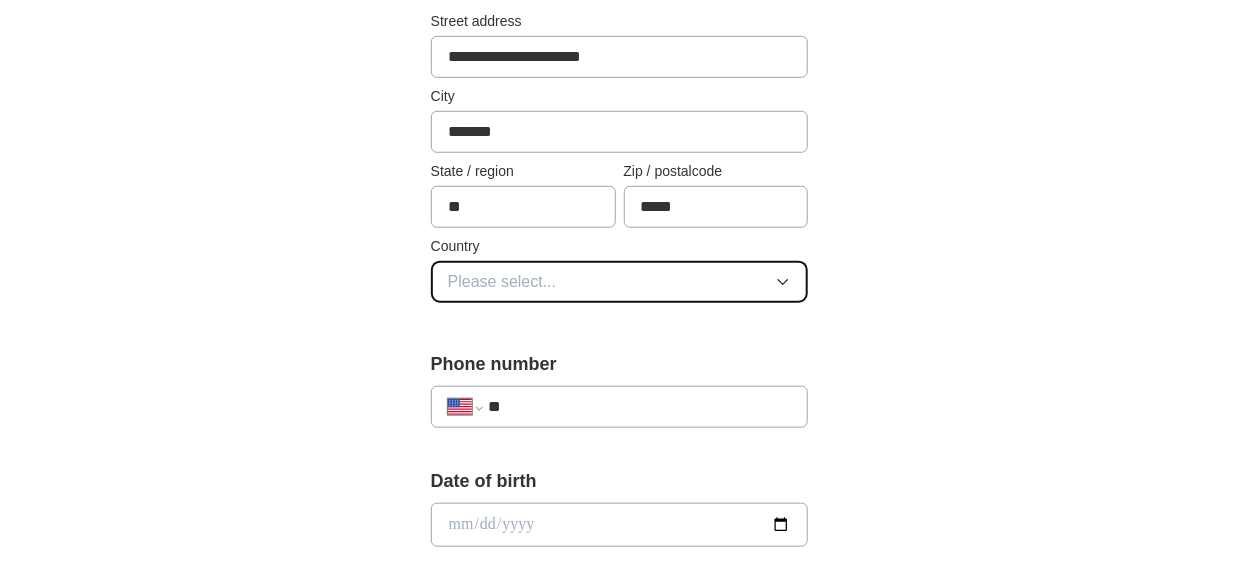 click on "Please select..." at bounding box center [620, 282] 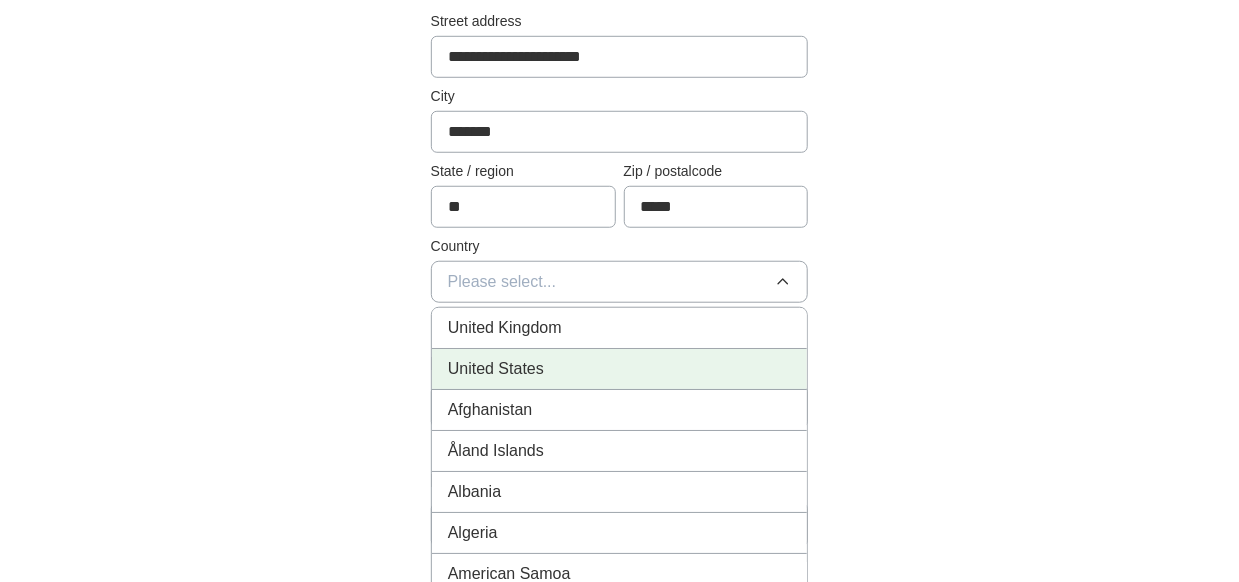 click on "United States" at bounding box center [620, 369] 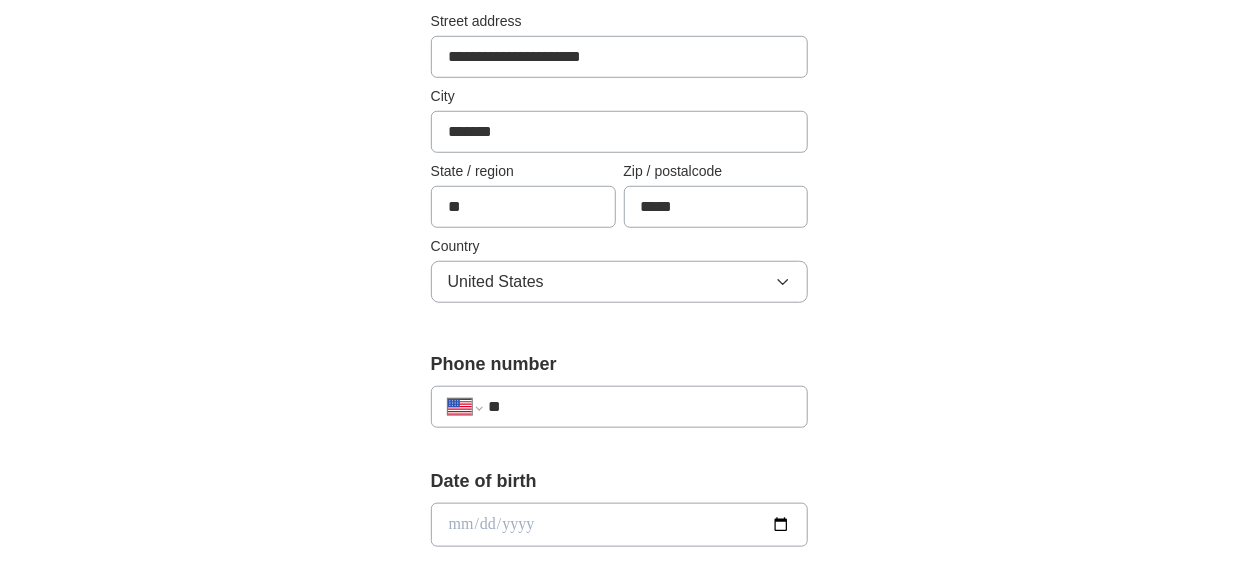 click on "**" at bounding box center [640, 407] 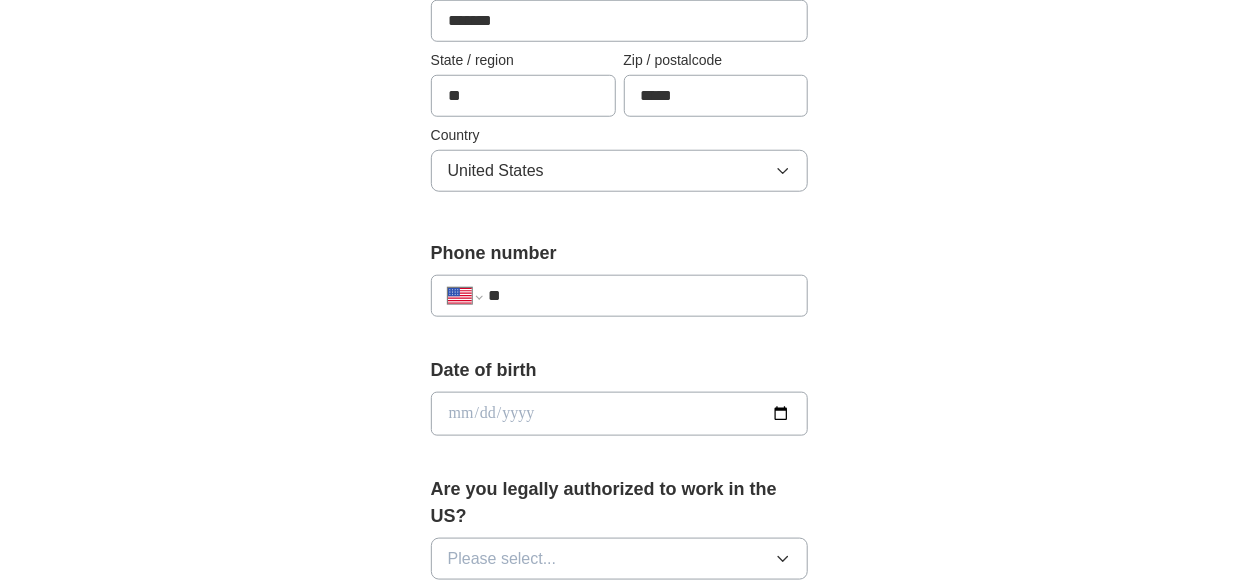 scroll, scrollTop: 700, scrollLeft: 0, axis: vertical 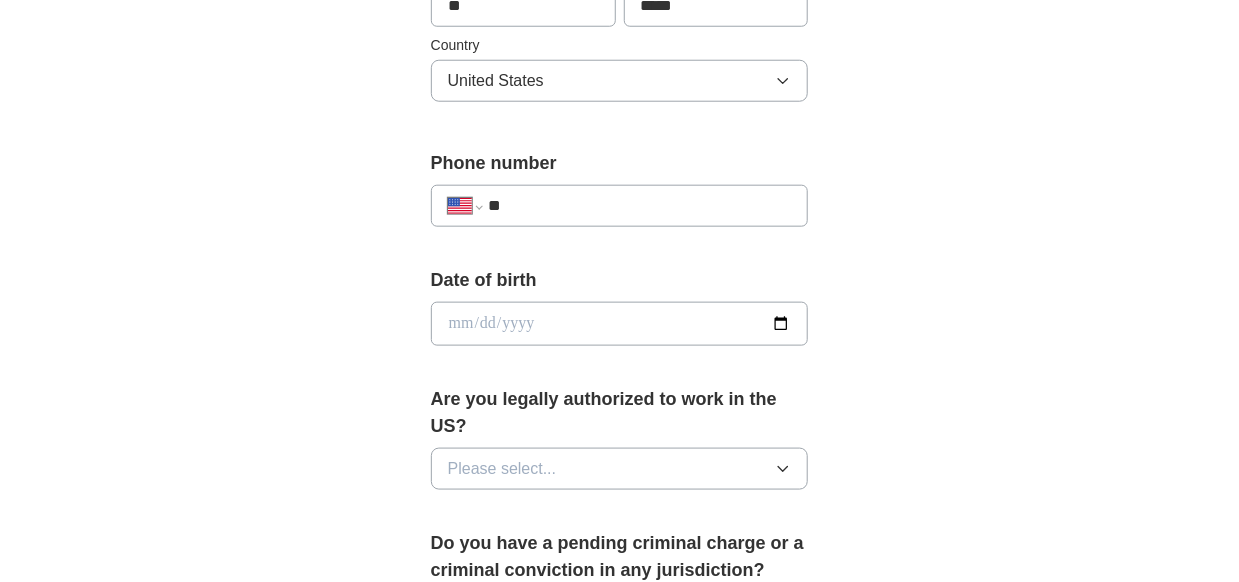 click on "**" at bounding box center [640, 206] 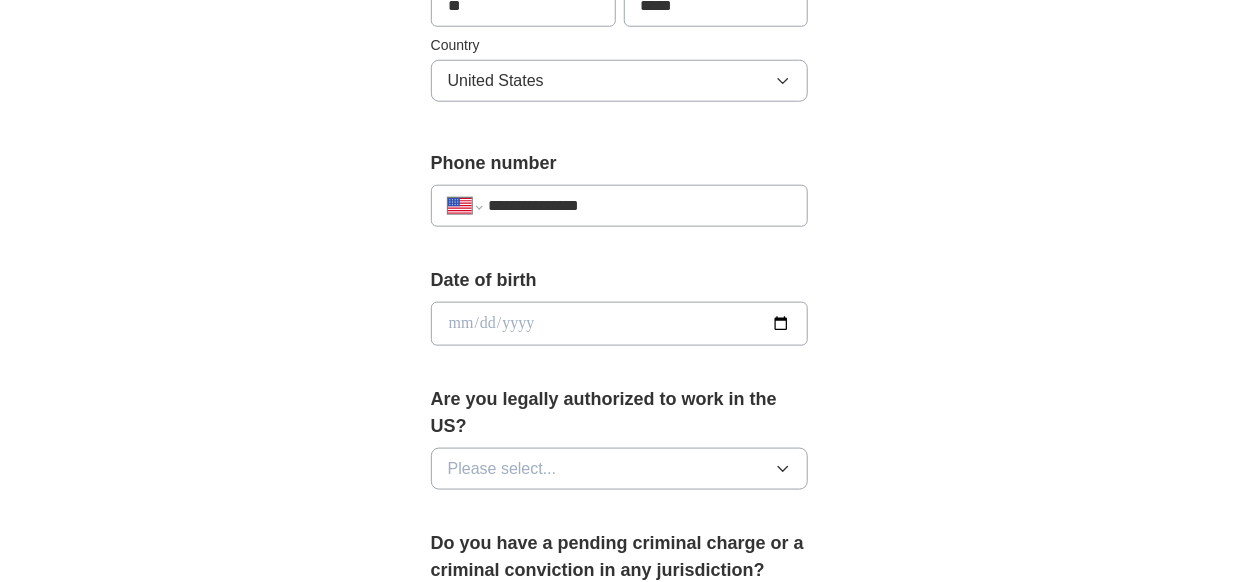 type on "**********" 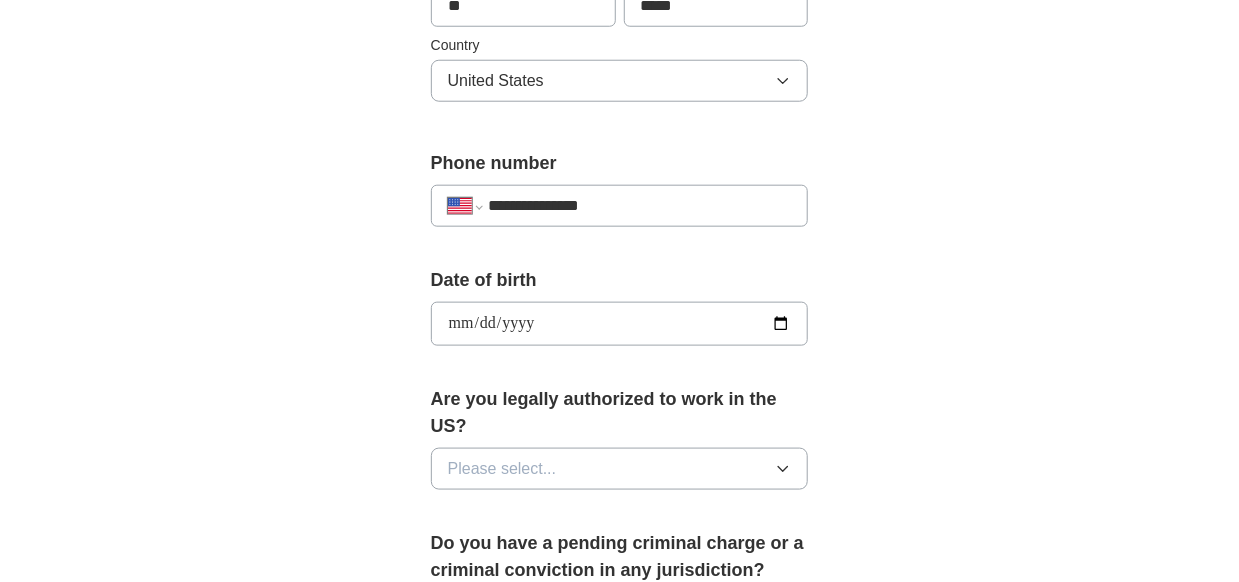 click on "**********" at bounding box center [620, 324] 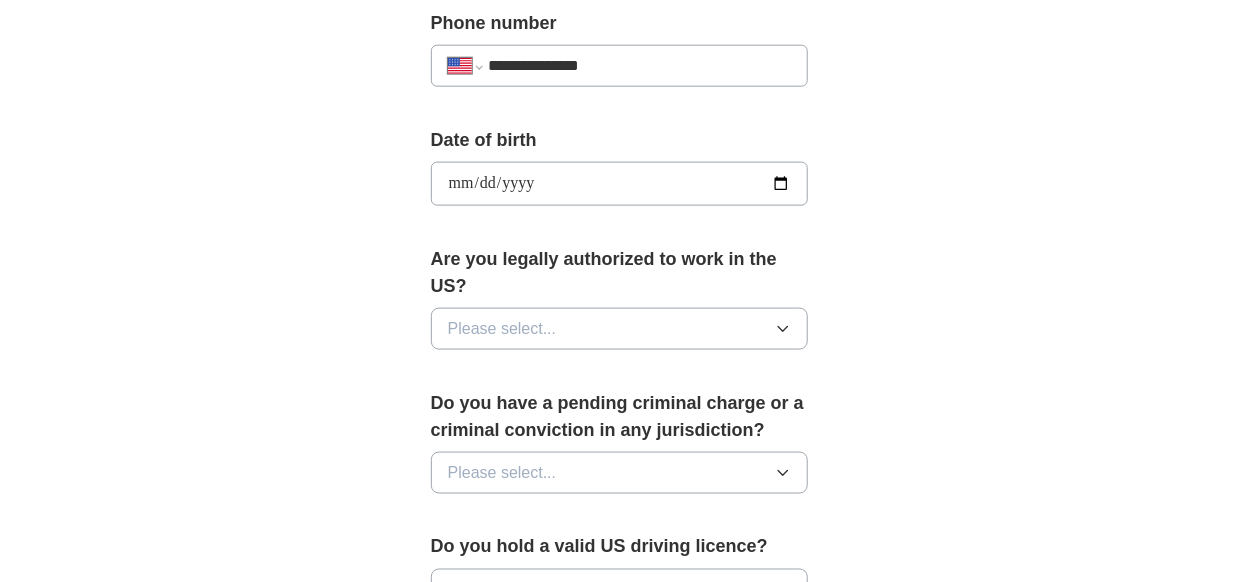 scroll, scrollTop: 900, scrollLeft: 0, axis: vertical 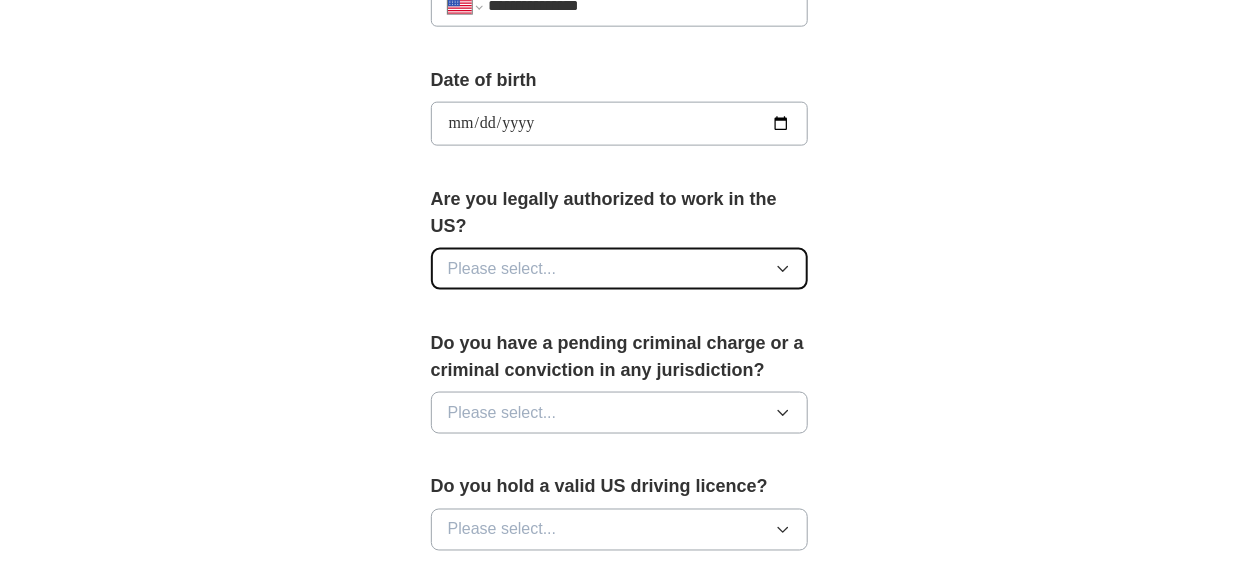 click on "Please select..." at bounding box center (620, 269) 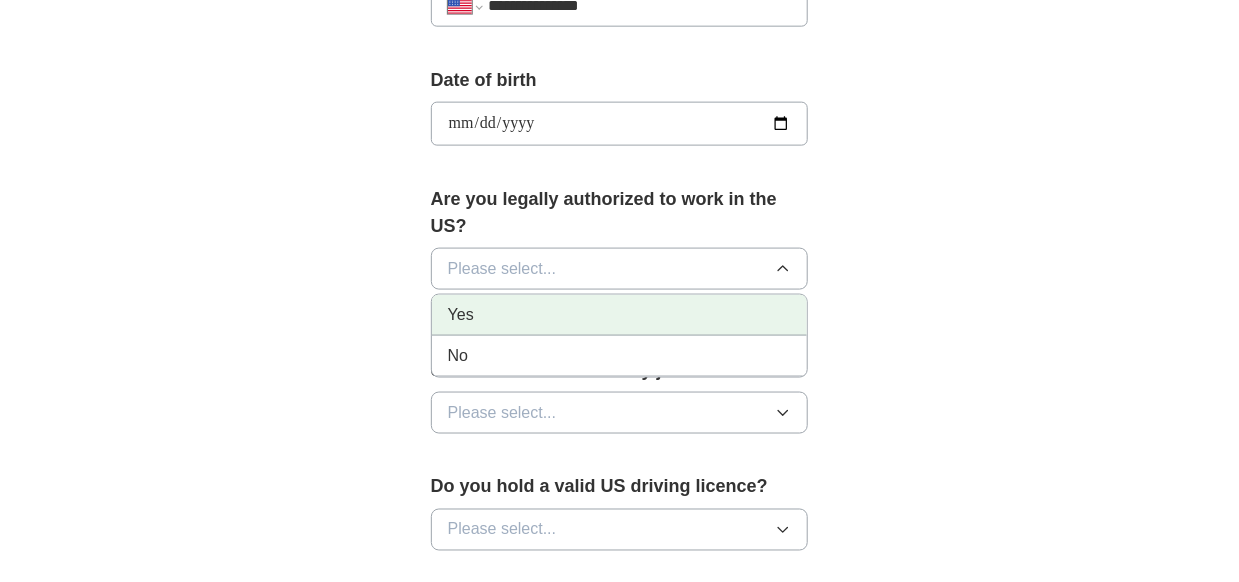 click on "Yes" at bounding box center [620, 315] 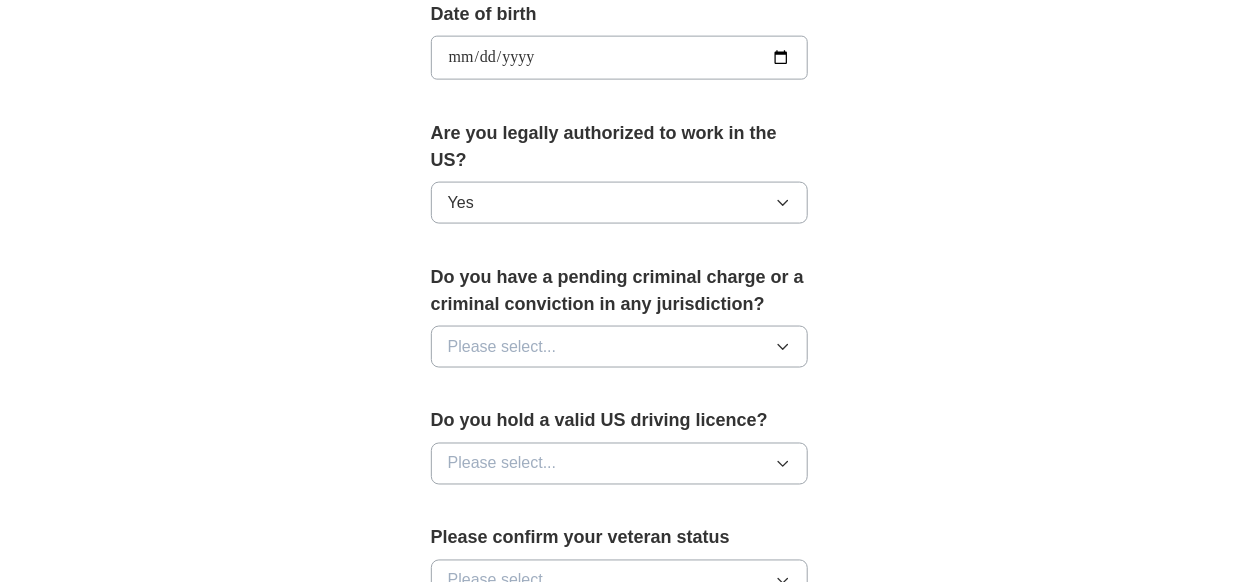 scroll, scrollTop: 999, scrollLeft: 0, axis: vertical 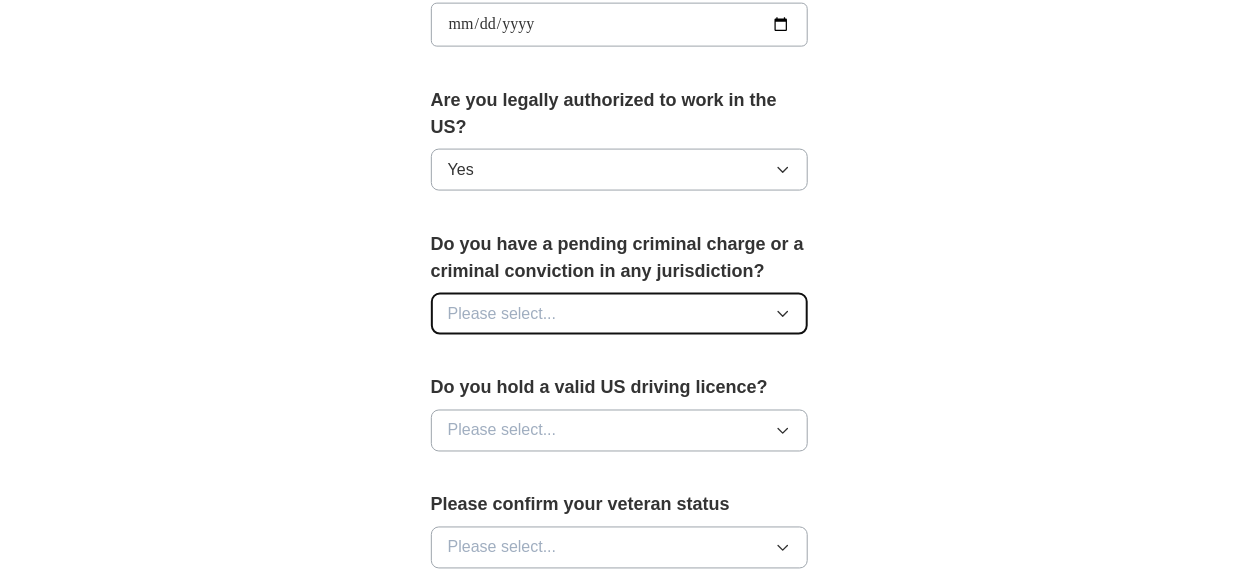 click on "Please select..." at bounding box center [620, 314] 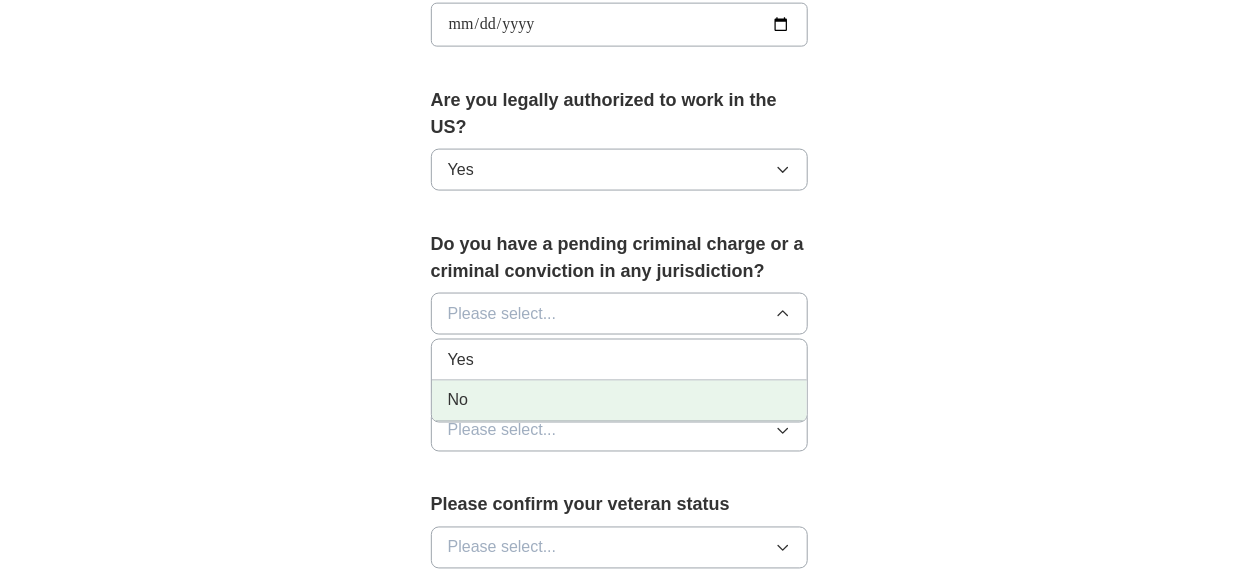 click on "No" at bounding box center (620, 401) 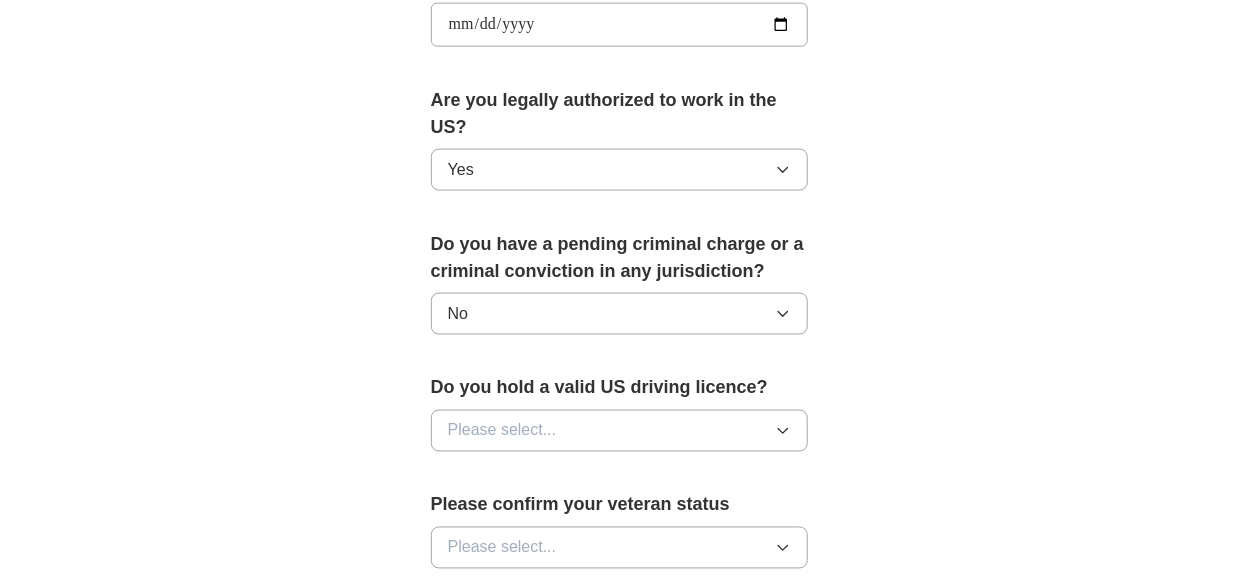 scroll, scrollTop: 1100, scrollLeft: 0, axis: vertical 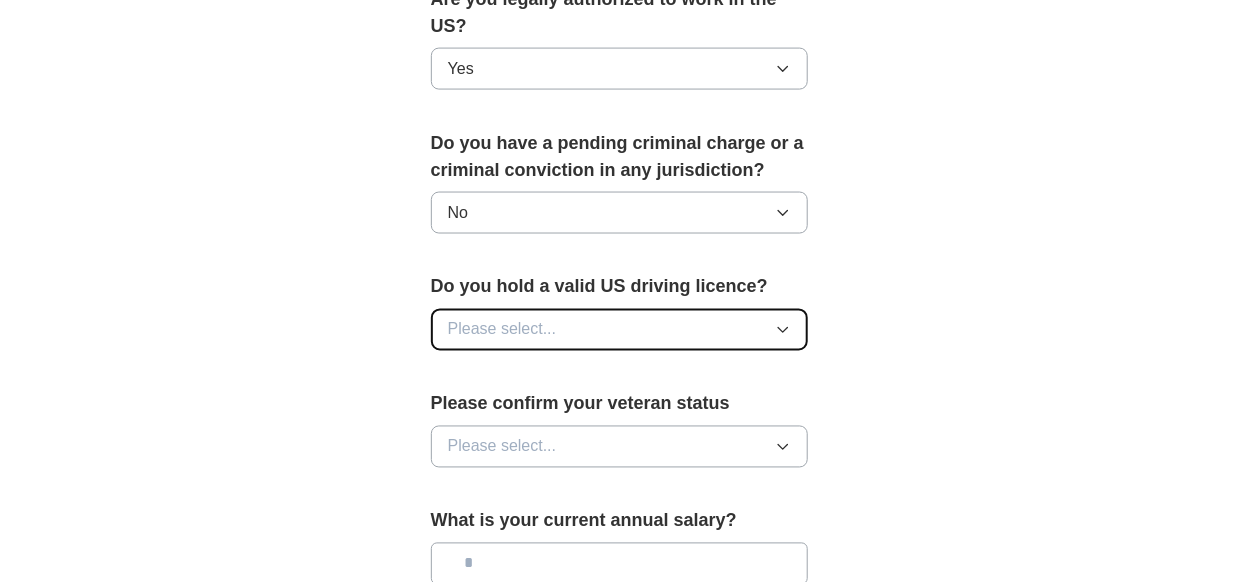 click on "Please select..." at bounding box center (620, 330) 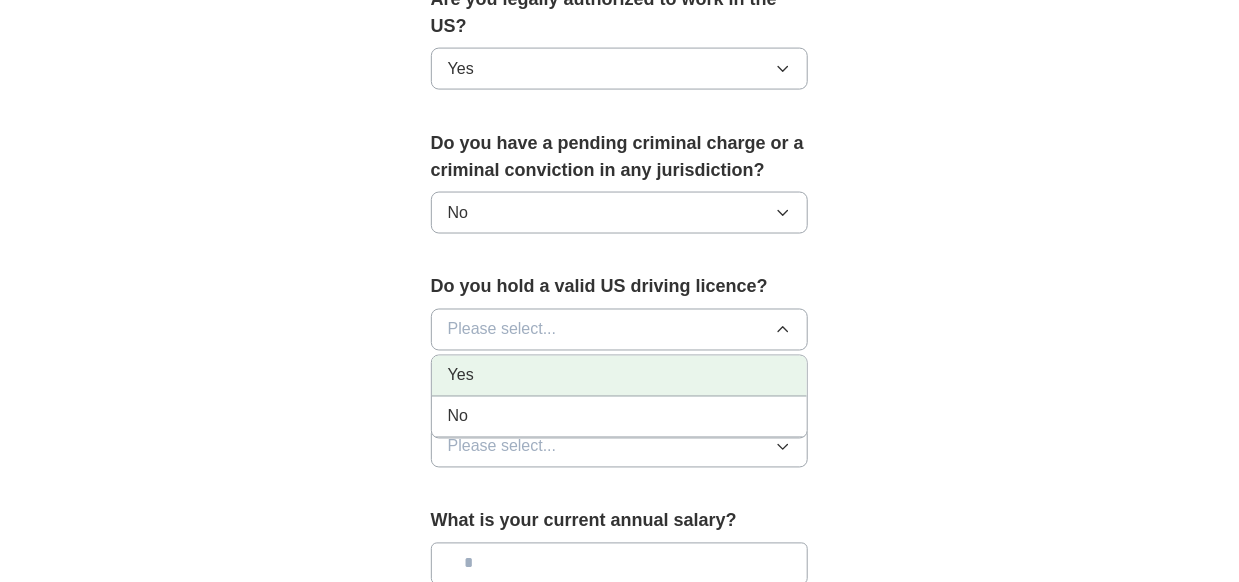 click on "Yes" at bounding box center [461, 376] 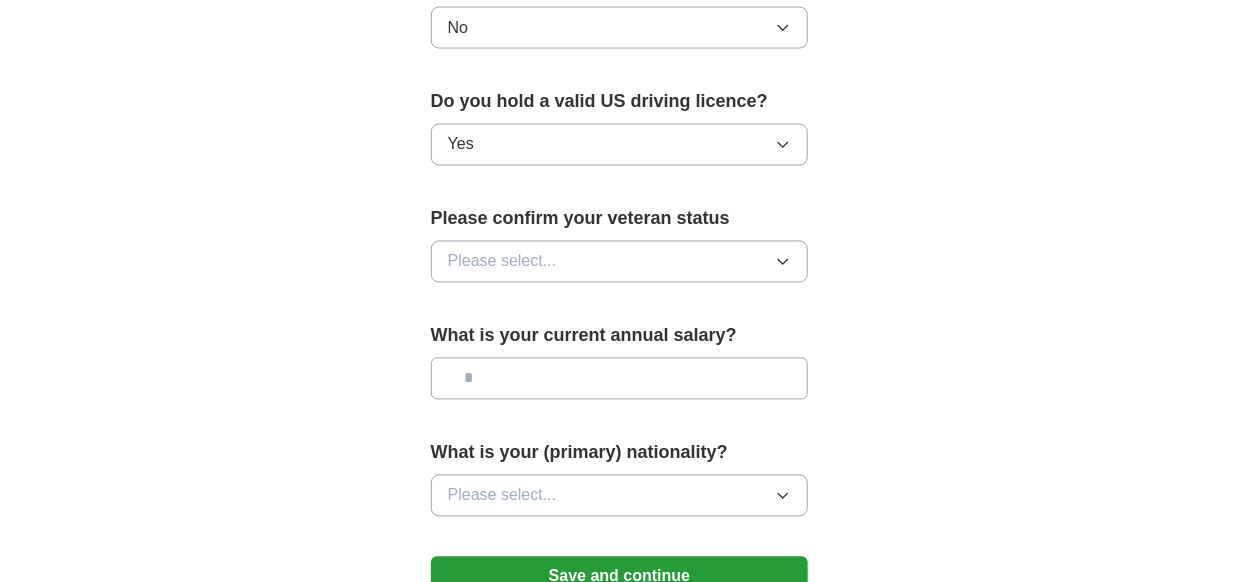 scroll, scrollTop: 1300, scrollLeft: 0, axis: vertical 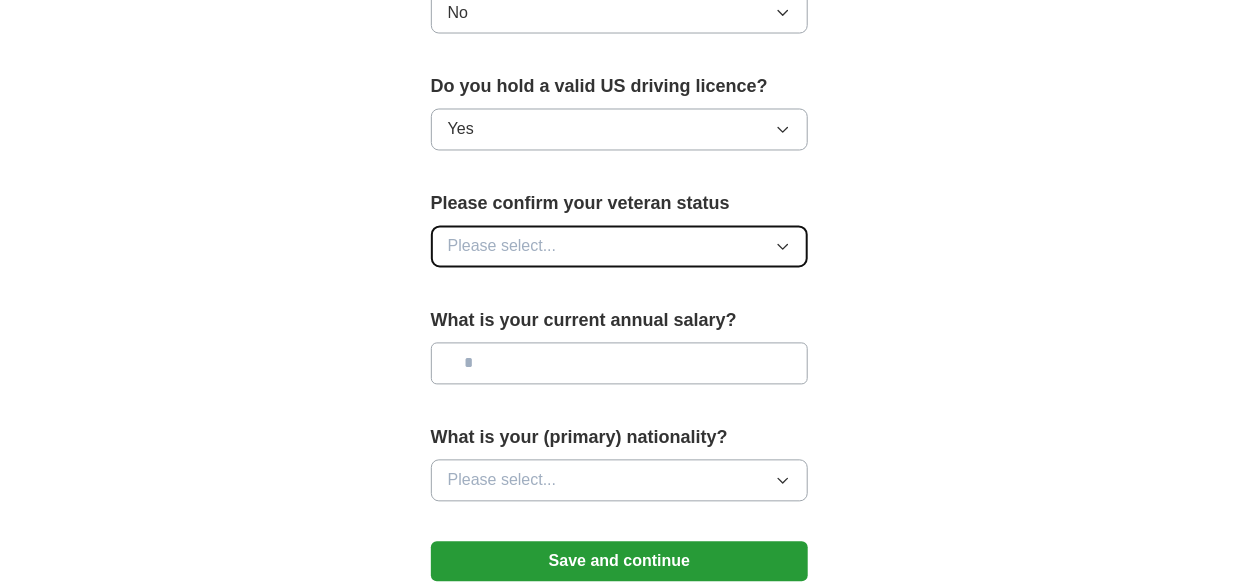 click on "Please select..." at bounding box center [620, 247] 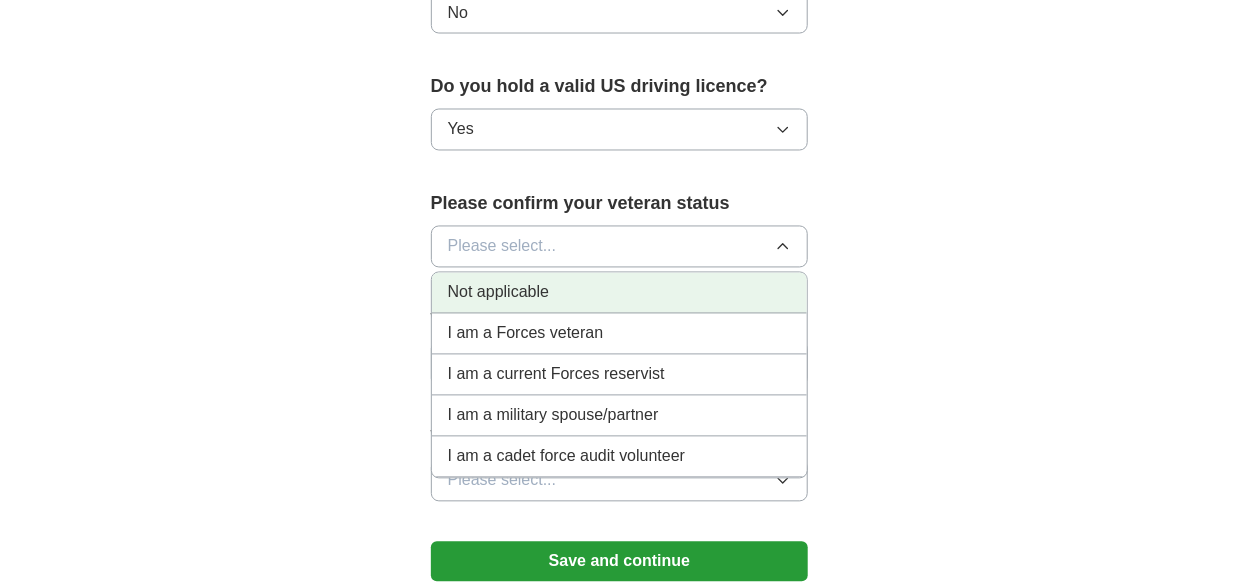 click on "Not applicable" at bounding box center [620, 293] 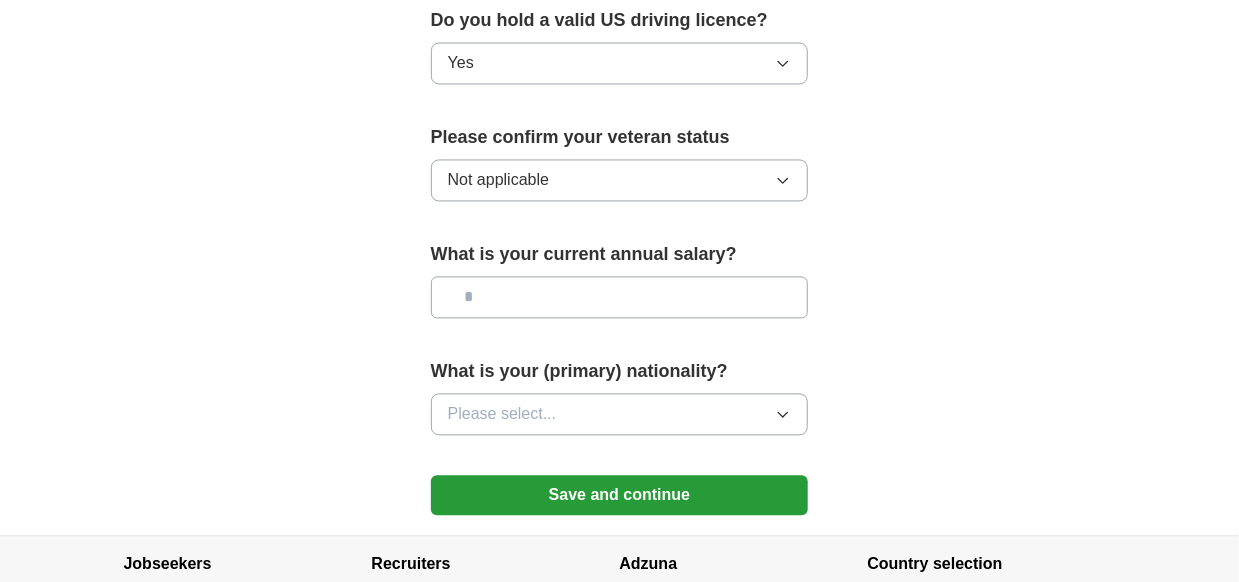 scroll, scrollTop: 1400, scrollLeft: 0, axis: vertical 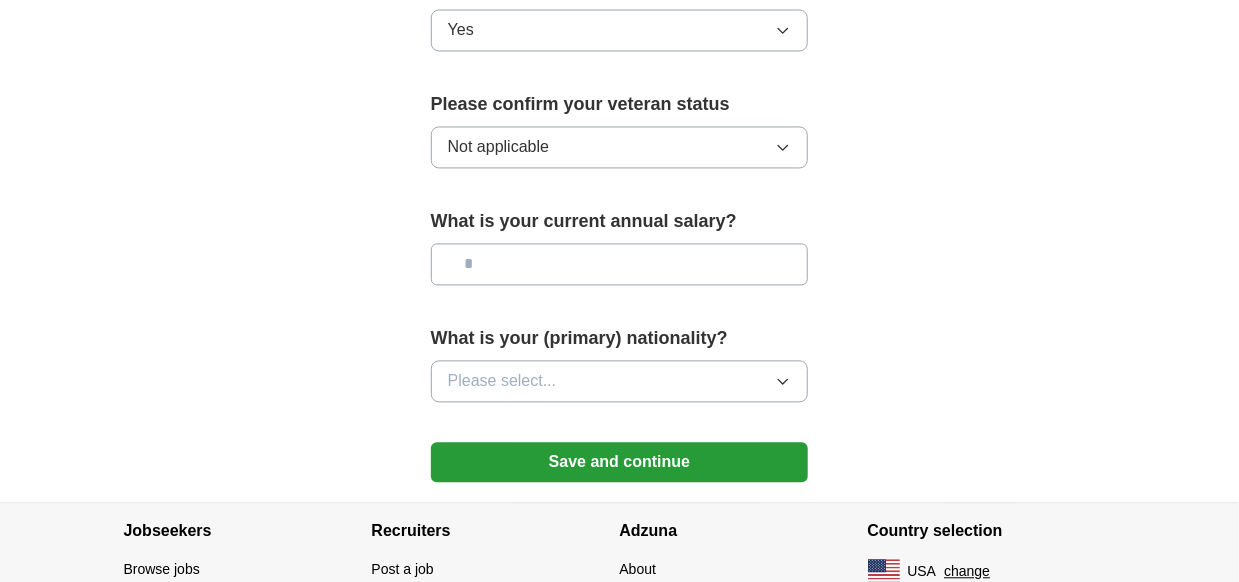 click at bounding box center (620, 264) 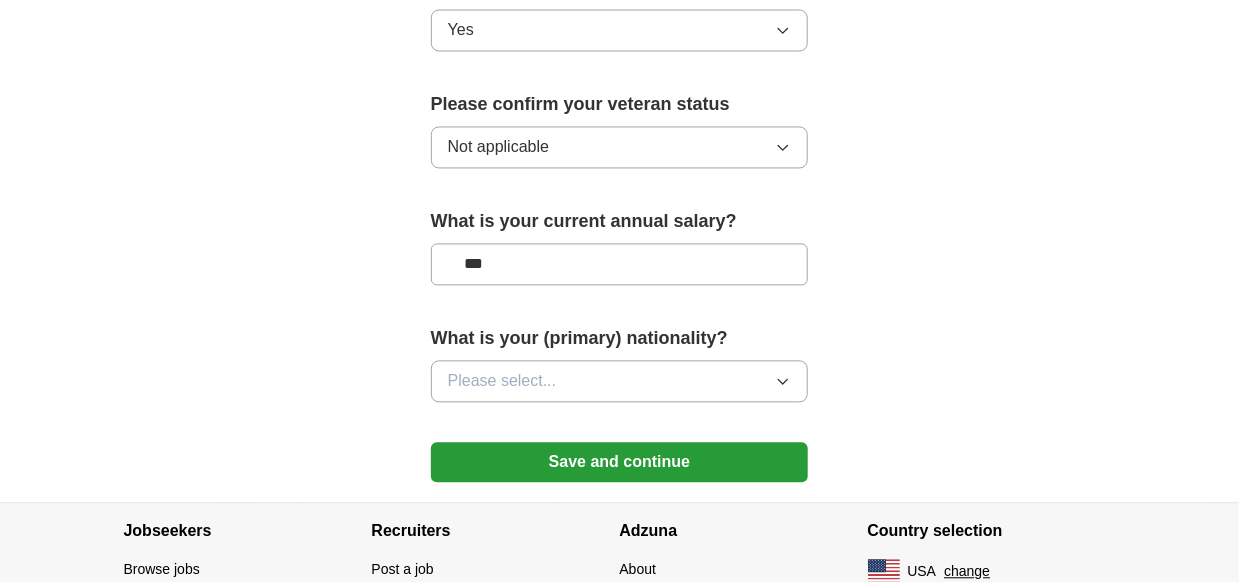 type on "**" 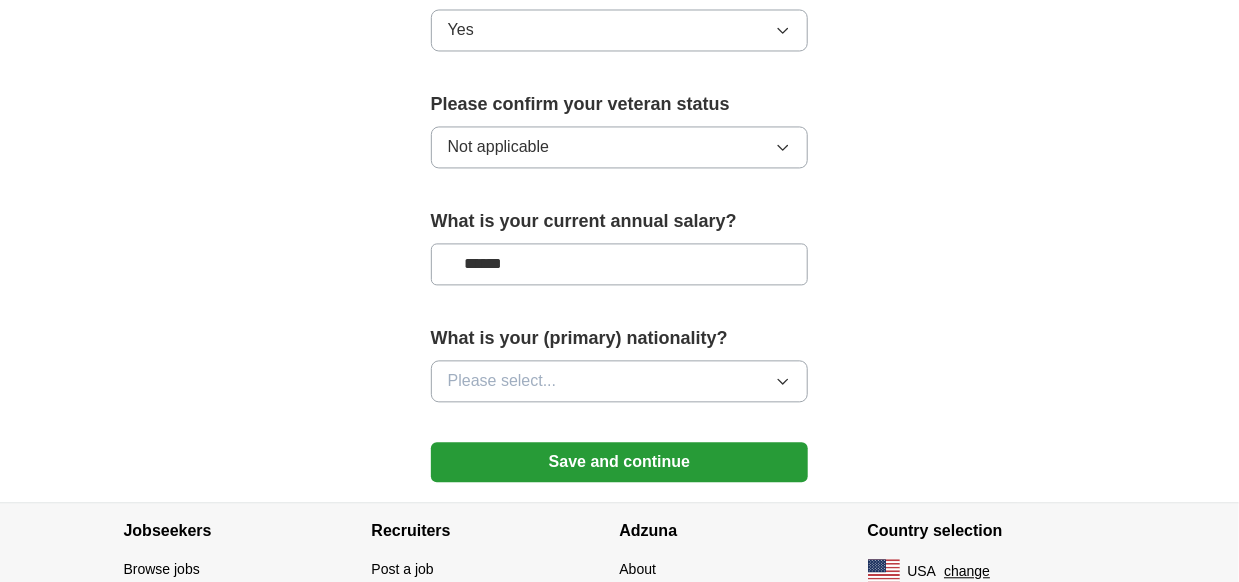 type on "******" 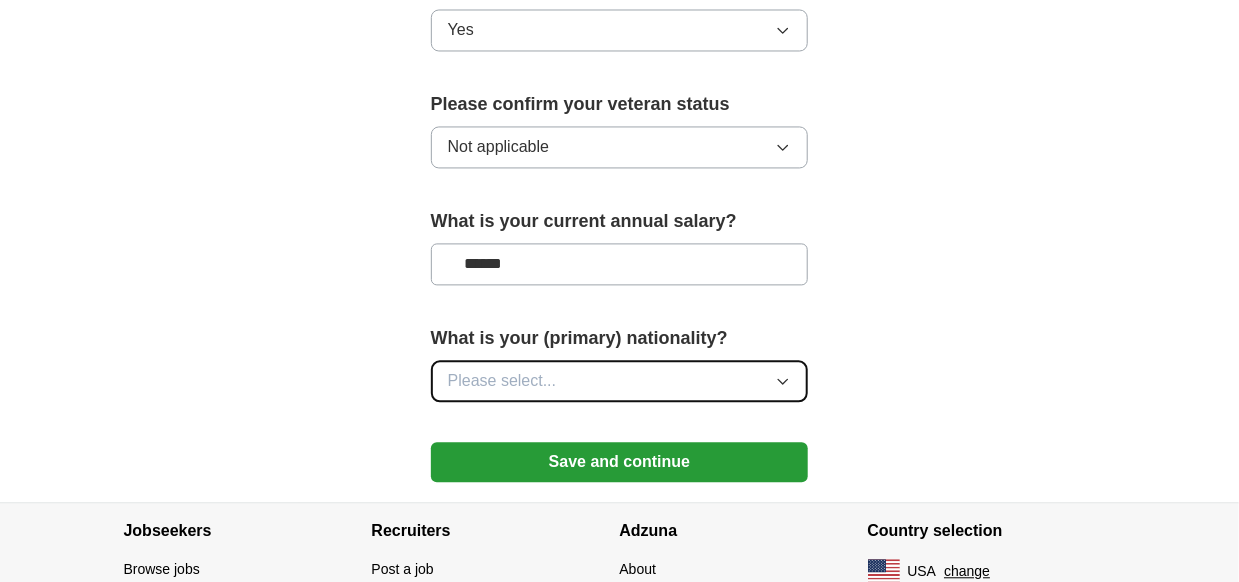 click 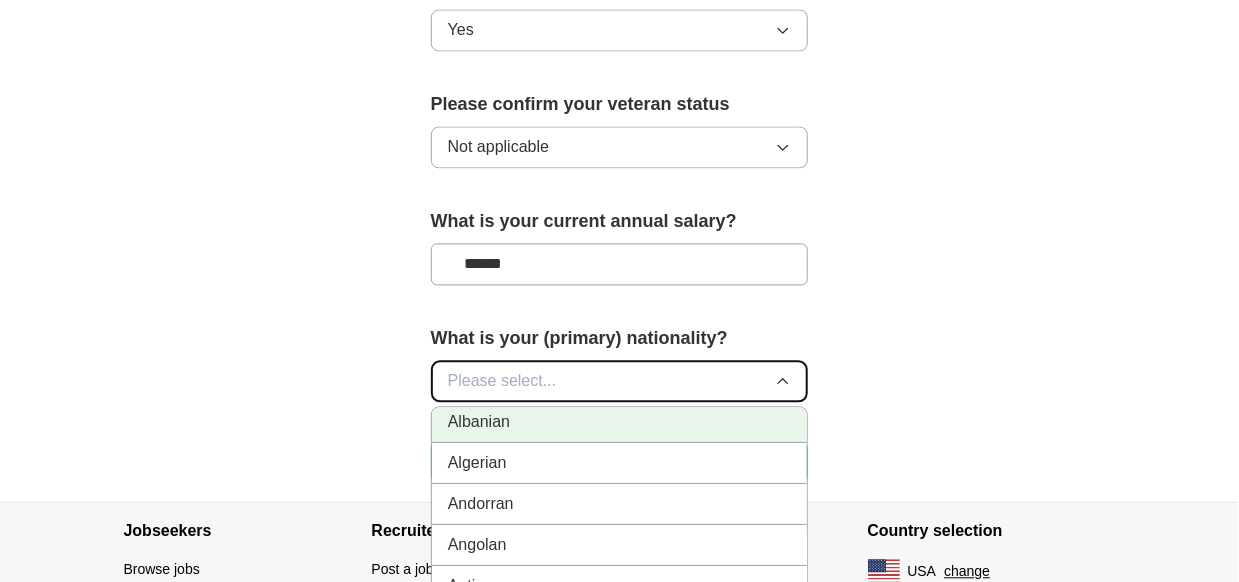 scroll, scrollTop: 0, scrollLeft: 0, axis: both 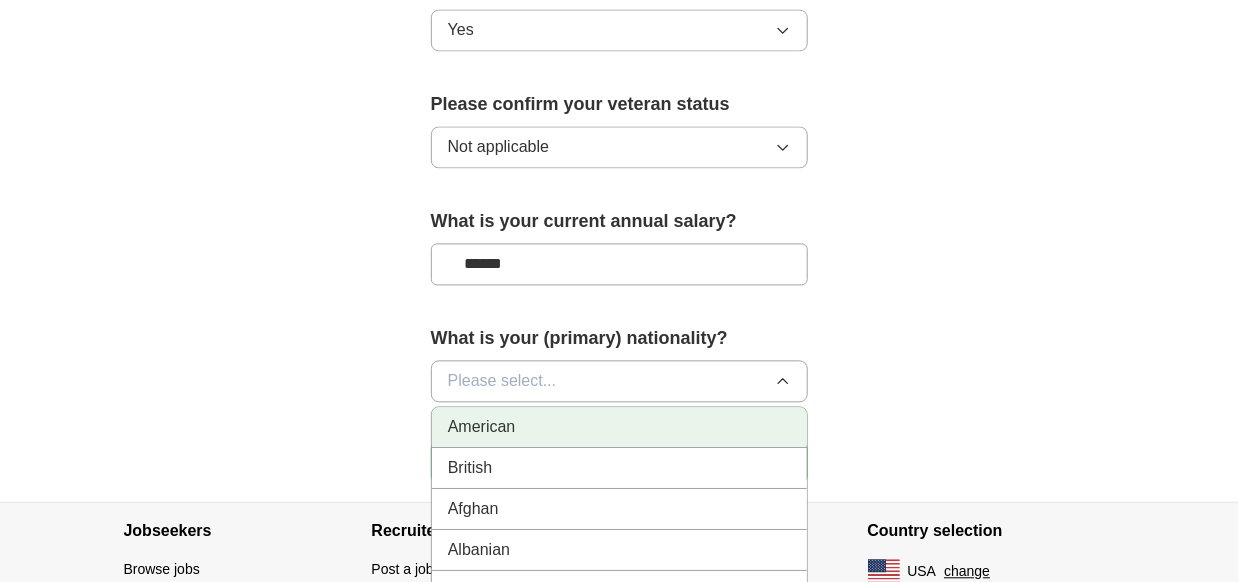 click on "American" at bounding box center (620, 427) 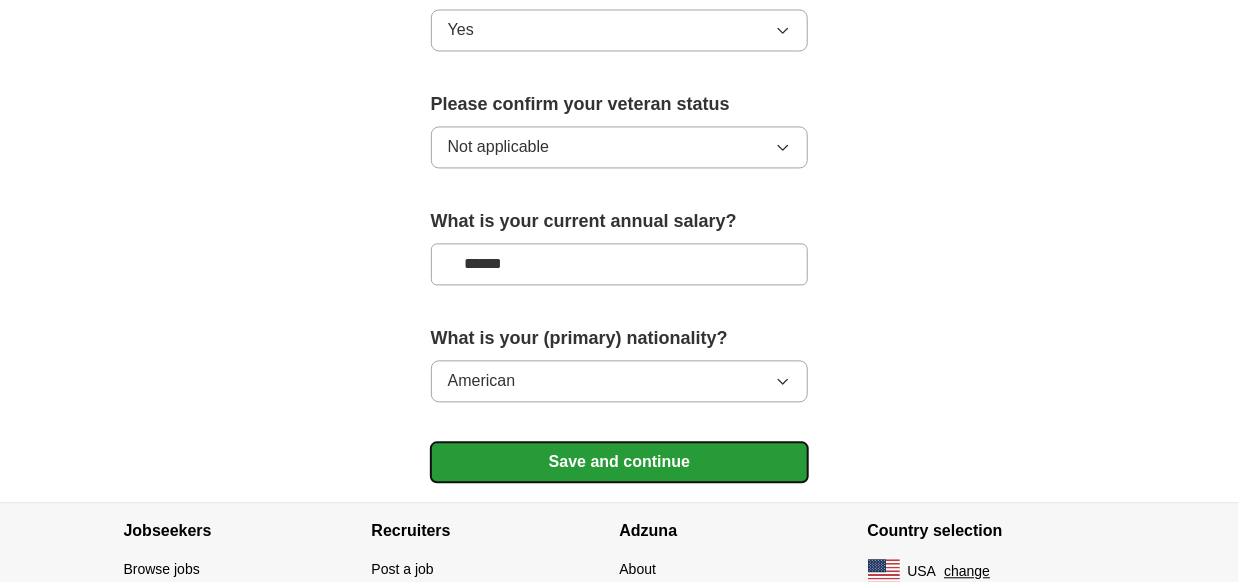click on "Save and continue" at bounding box center [620, 462] 